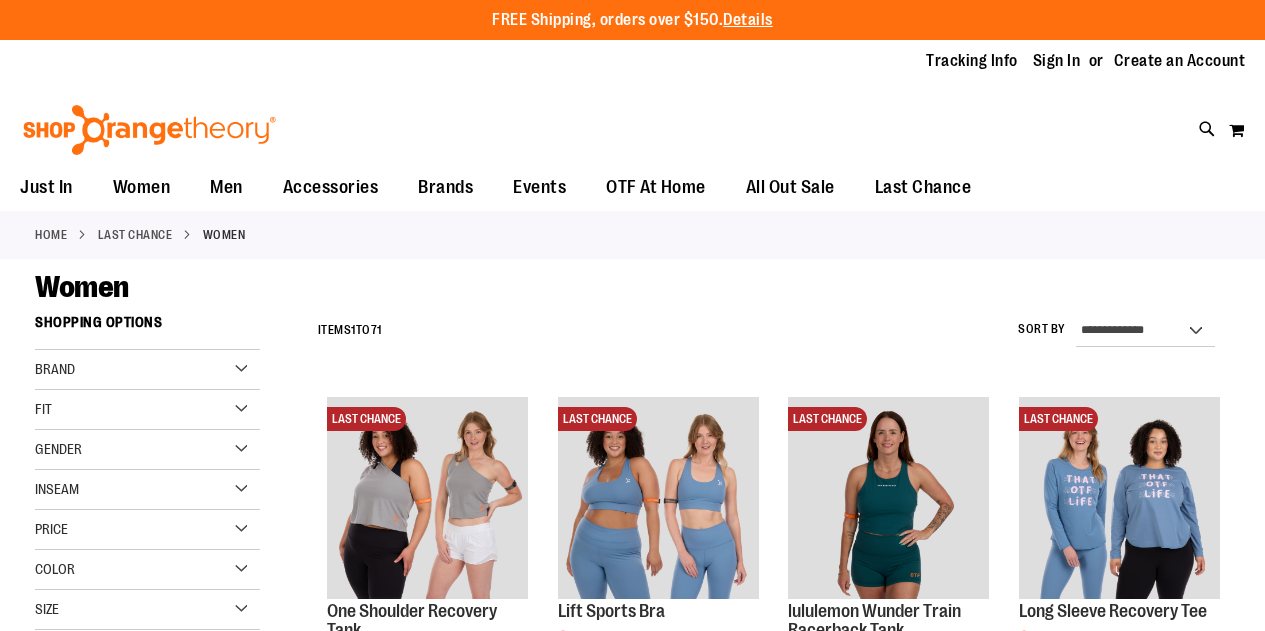 scroll, scrollTop: 0, scrollLeft: 0, axis: both 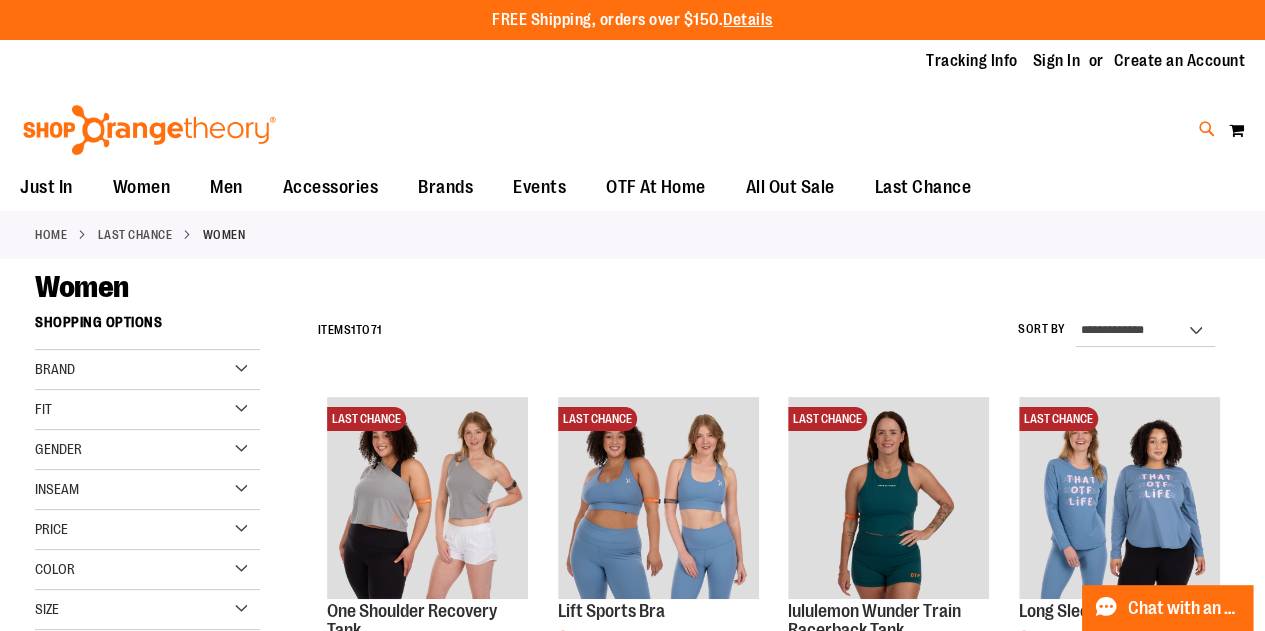 click at bounding box center [1207, 129] 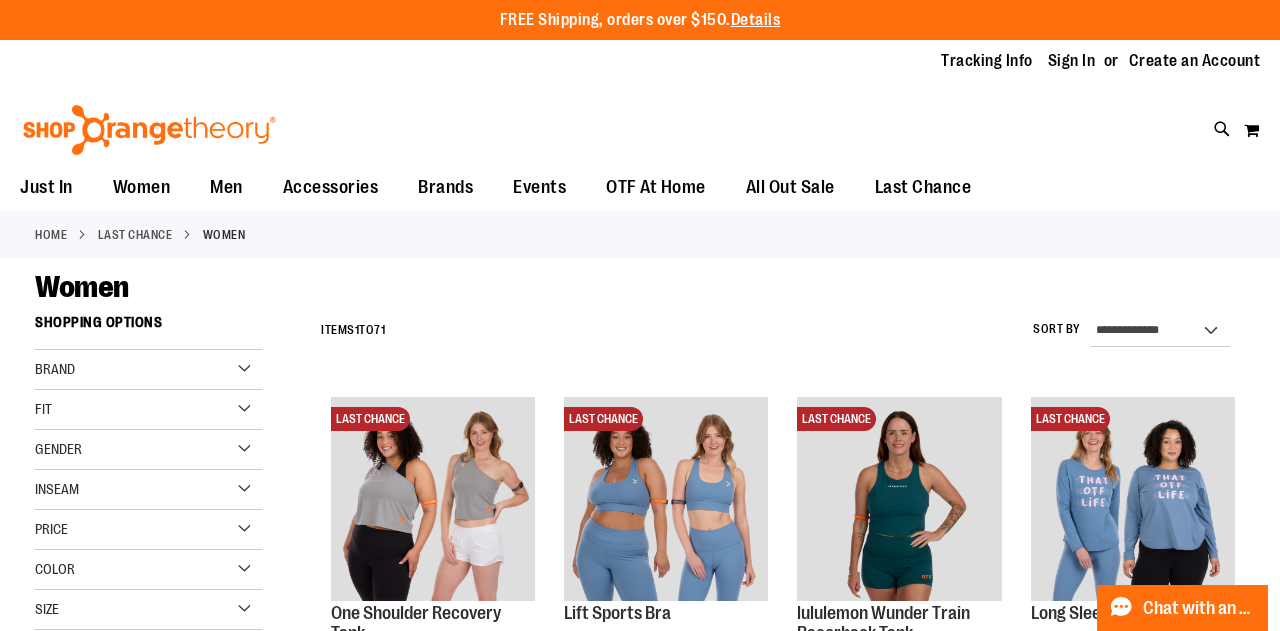 click on "Search" at bounding box center [639, 113] 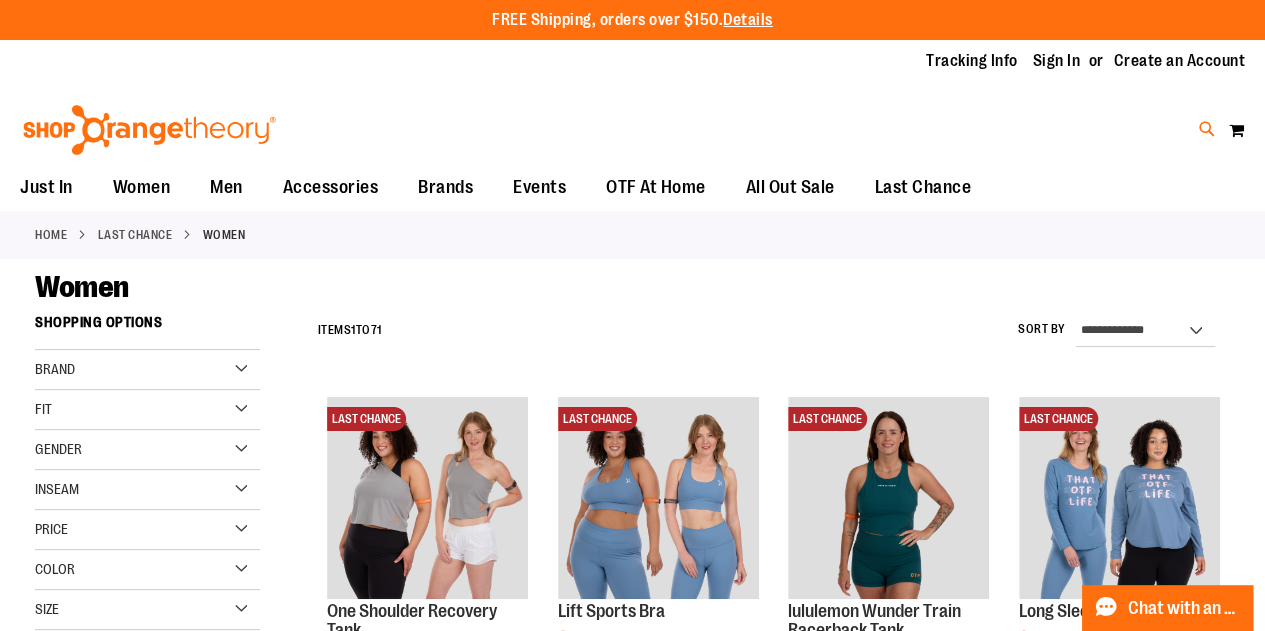 click at bounding box center [1207, 129] 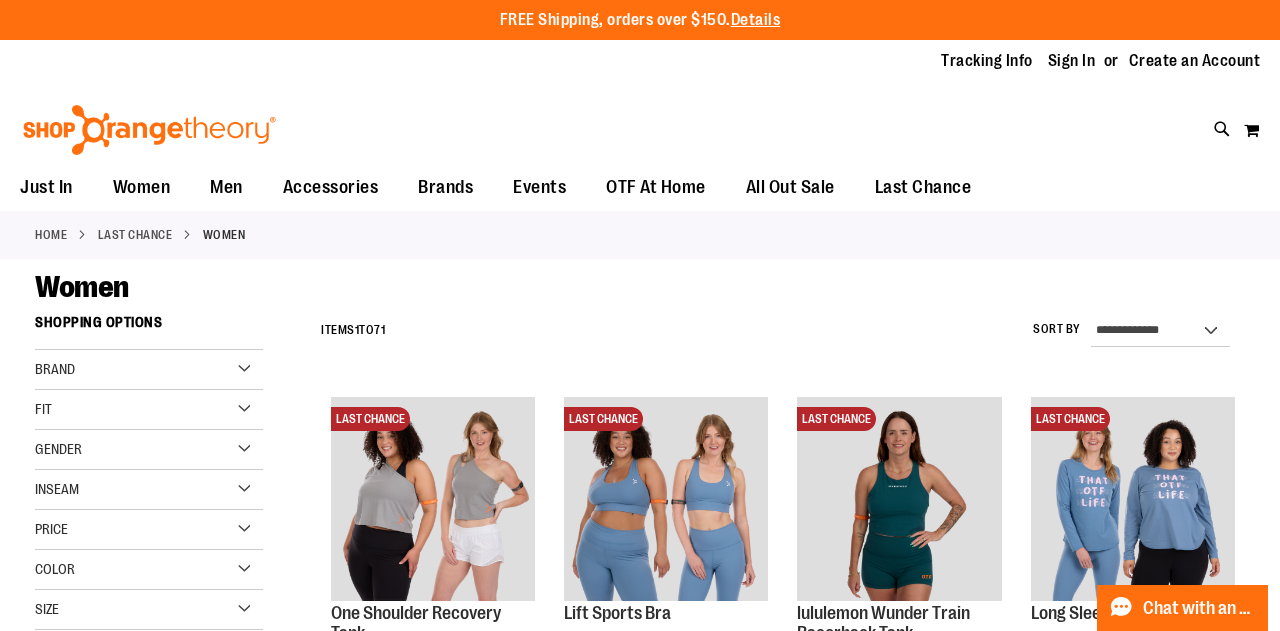 click at bounding box center [1112, 115] 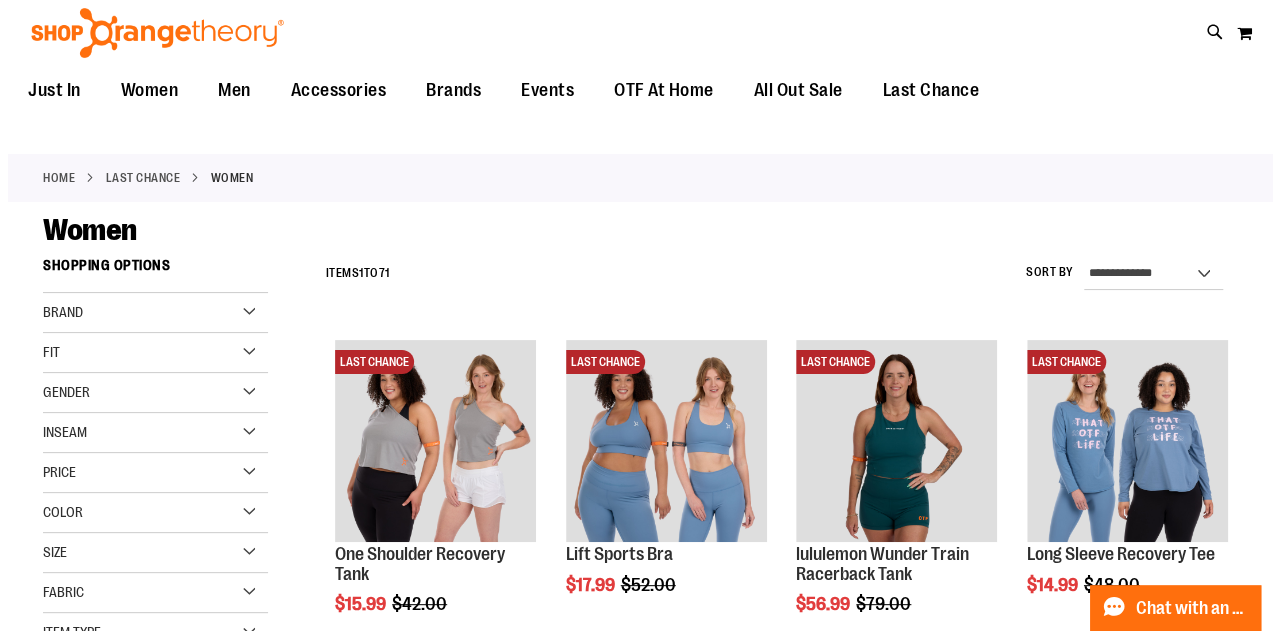 scroll, scrollTop: 0, scrollLeft: 0, axis: both 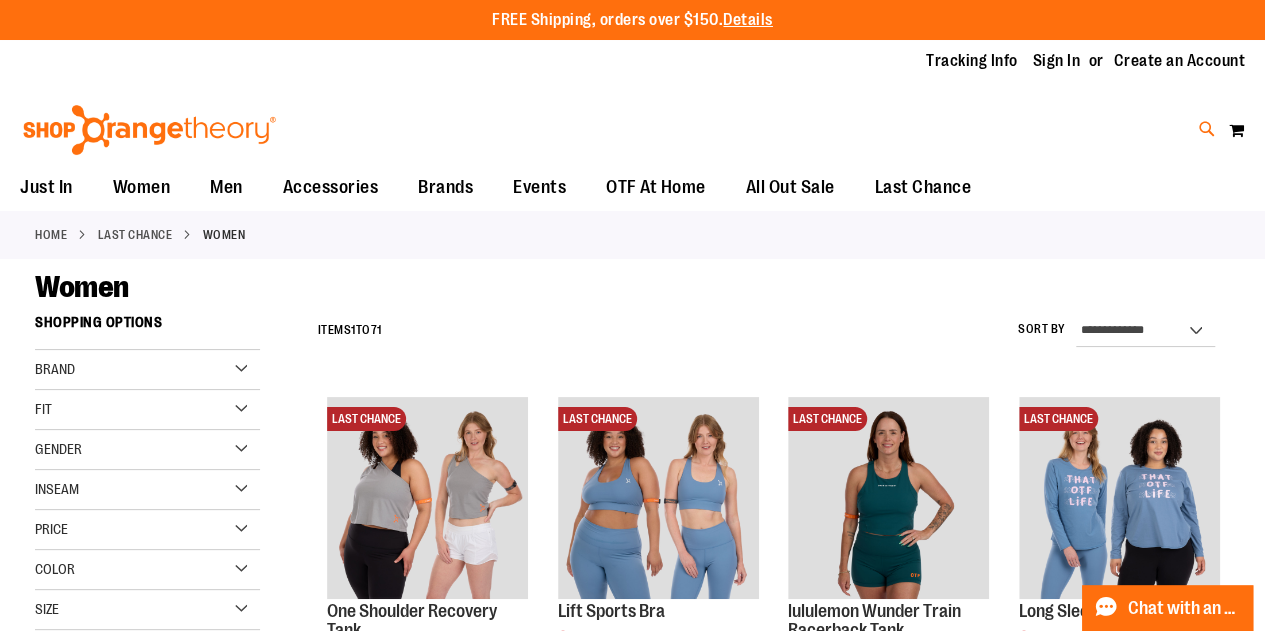 click at bounding box center [1207, 129] 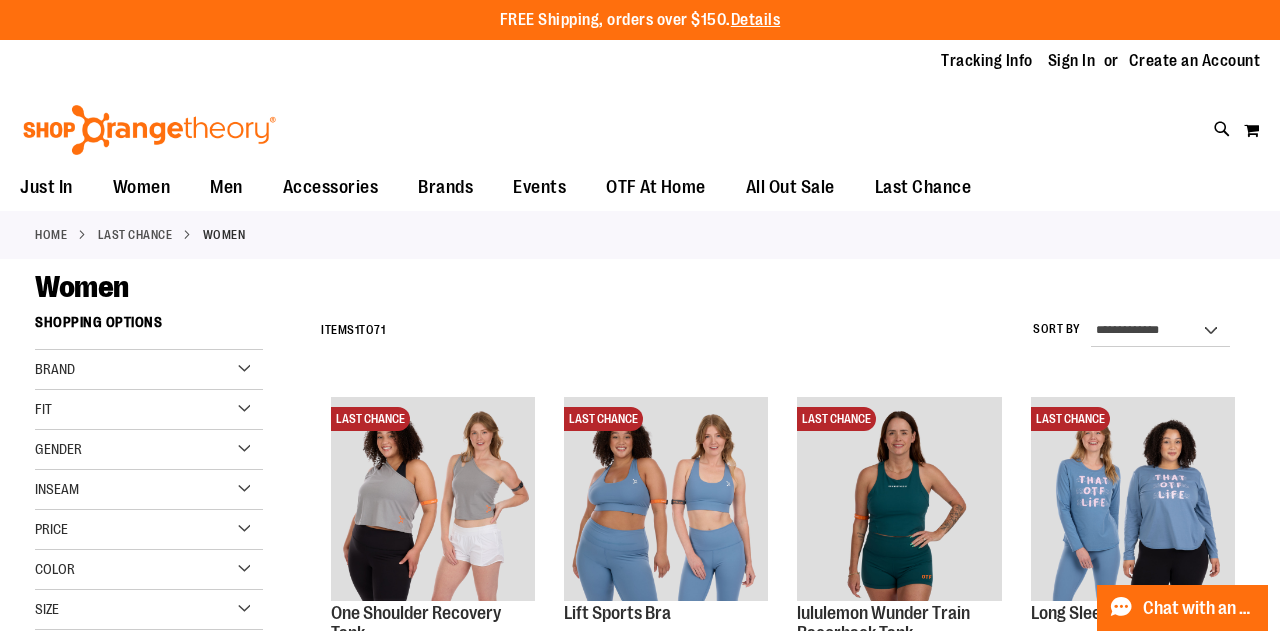 click on "Search" at bounding box center (639, 113) 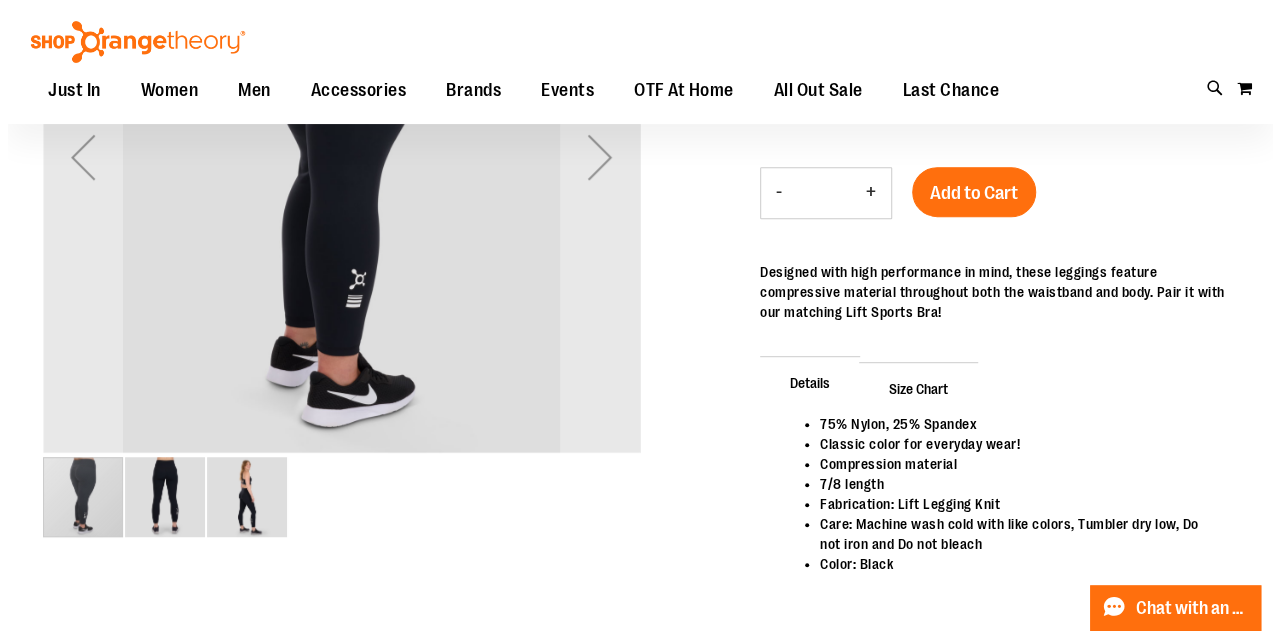 scroll, scrollTop: 0, scrollLeft: 0, axis: both 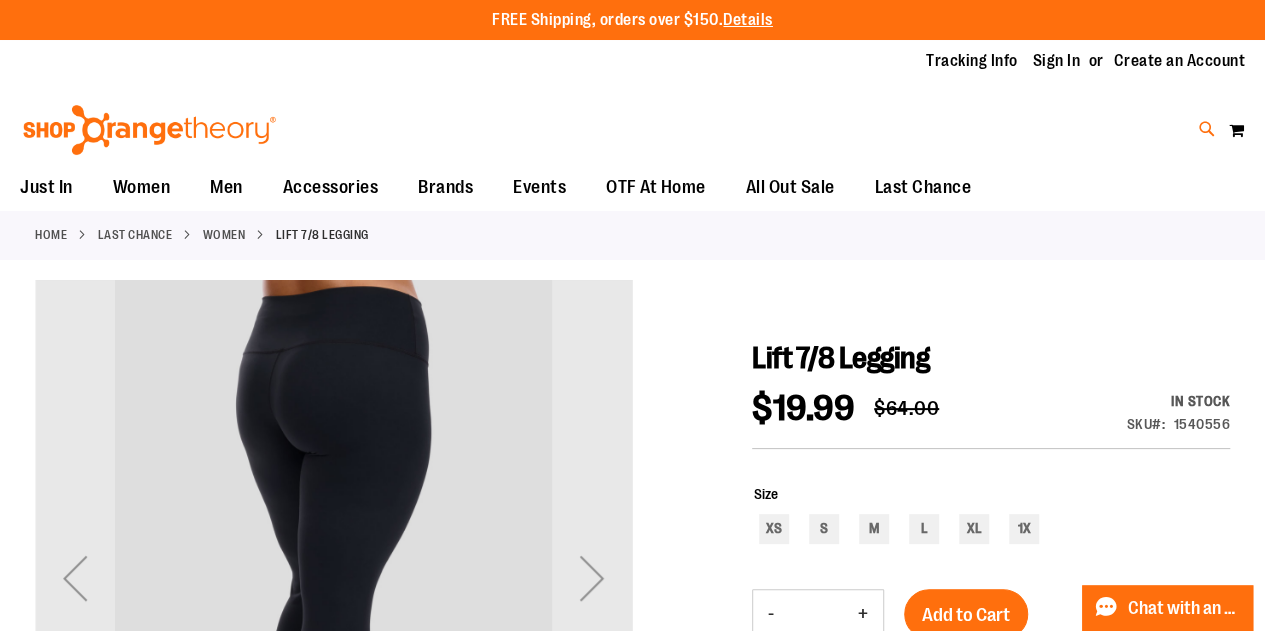 click at bounding box center [1207, 129] 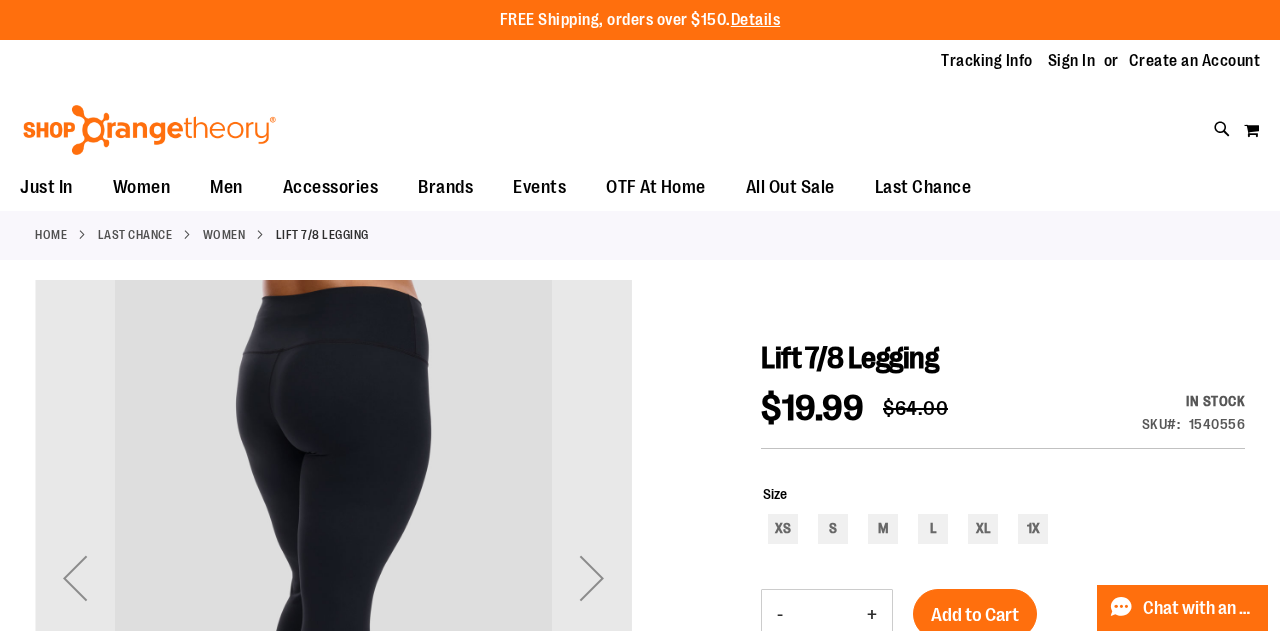 click on "Search" at bounding box center (639, 113) 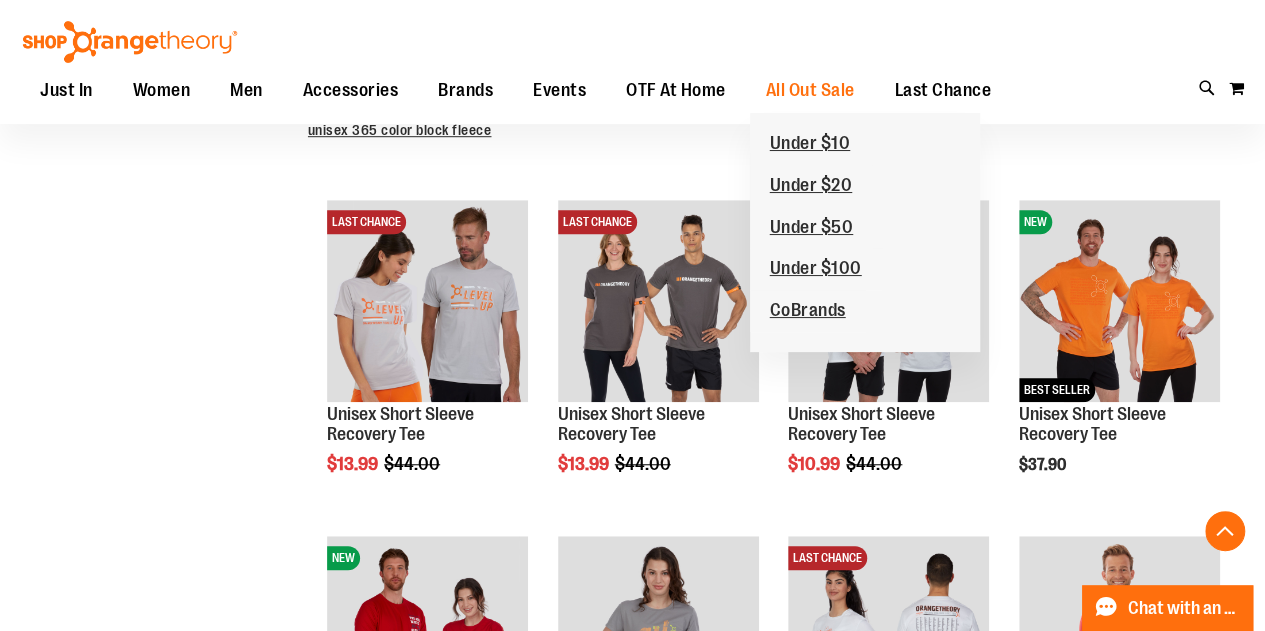 scroll, scrollTop: 587, scrollLeft: 0, axis: vertical 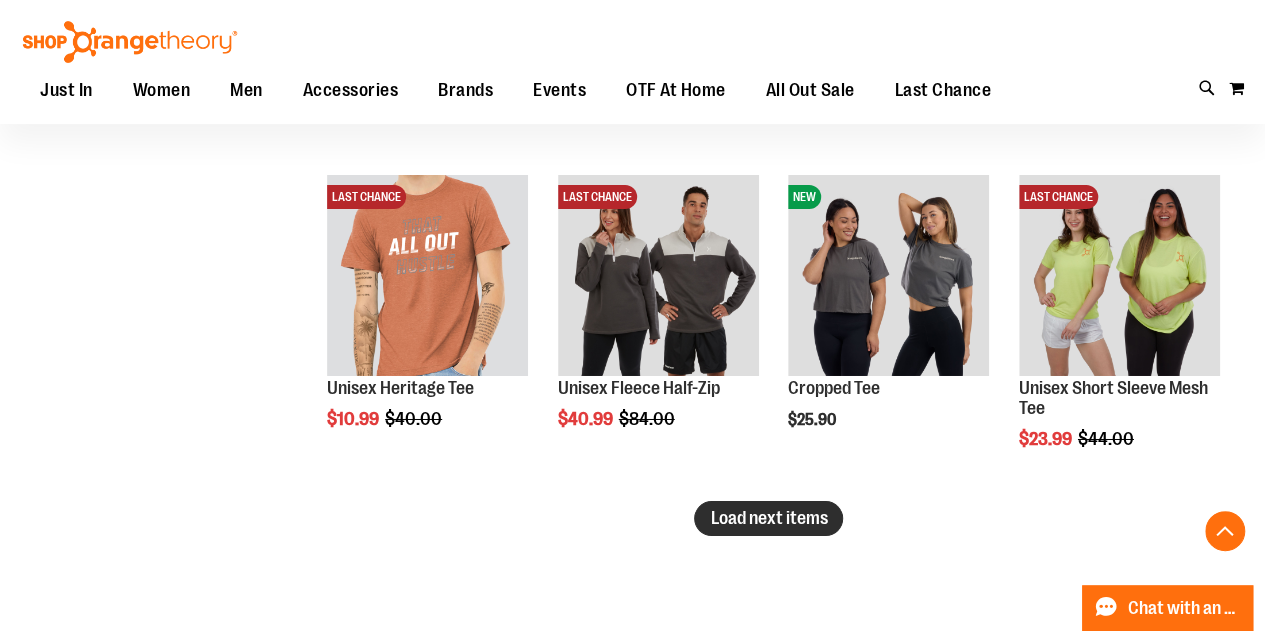 click on "Load next items" at bounding box center (768, 518) 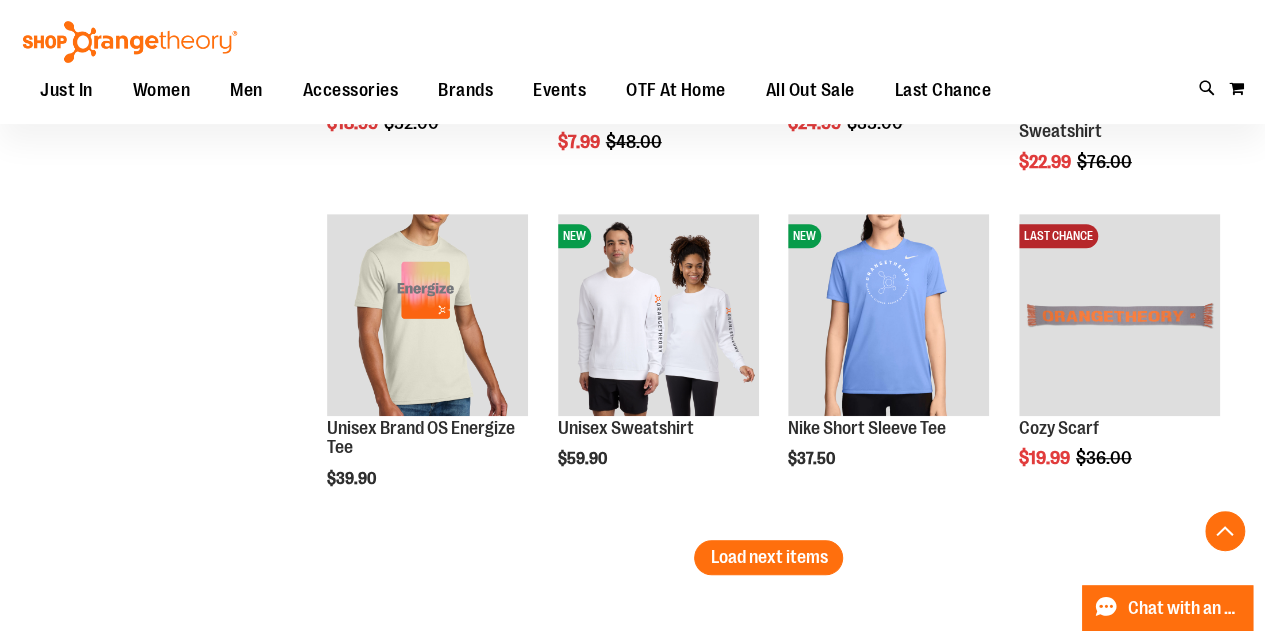 scroll, scrollTop: 4267, scrollLeft: 0, axis: vertical 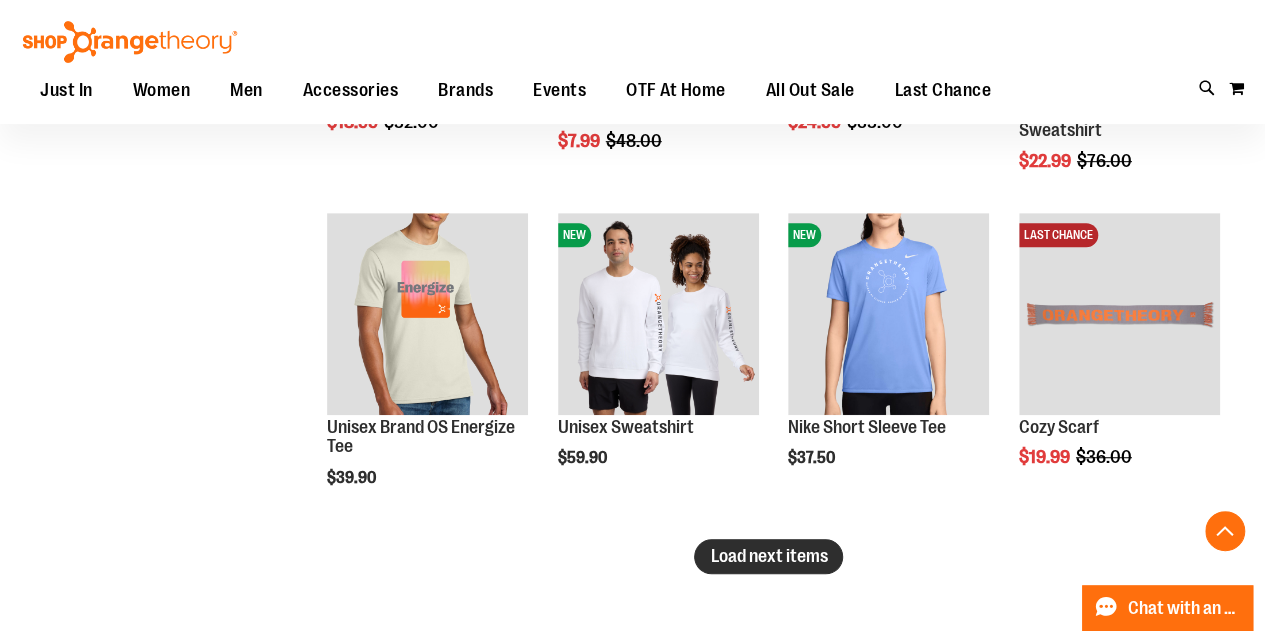 click on "Load next items" at bounding box center [768, 556] 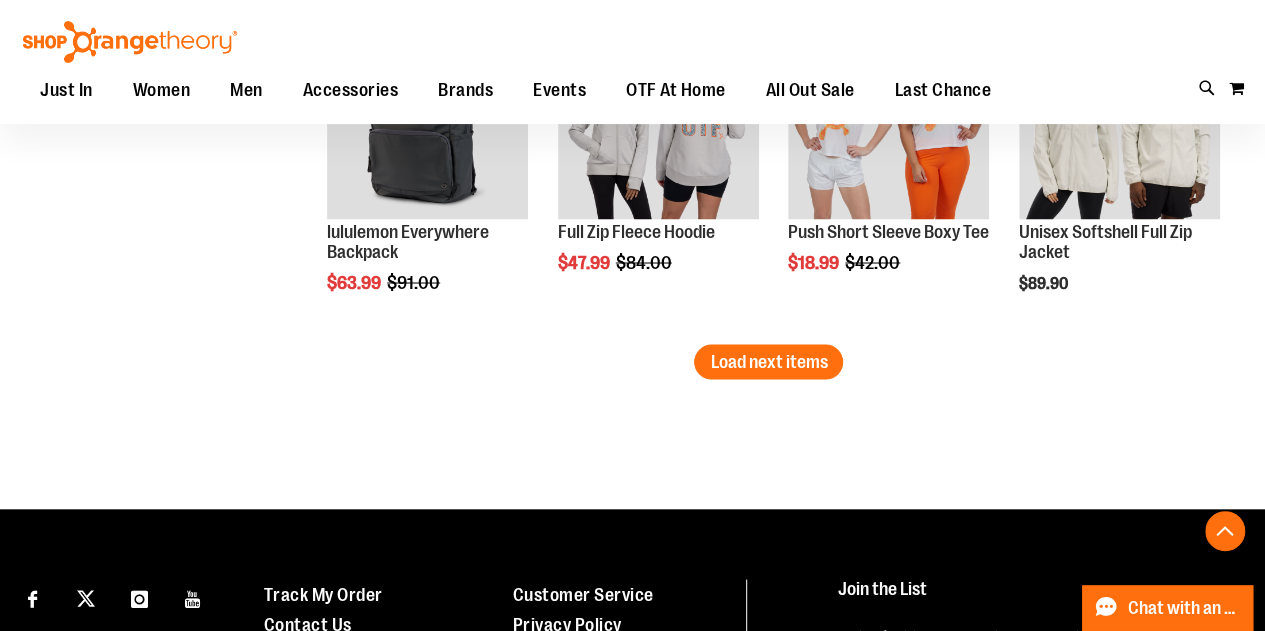 scroll, scrollTop: 5375, scrollLeft: 0, axis: vertical 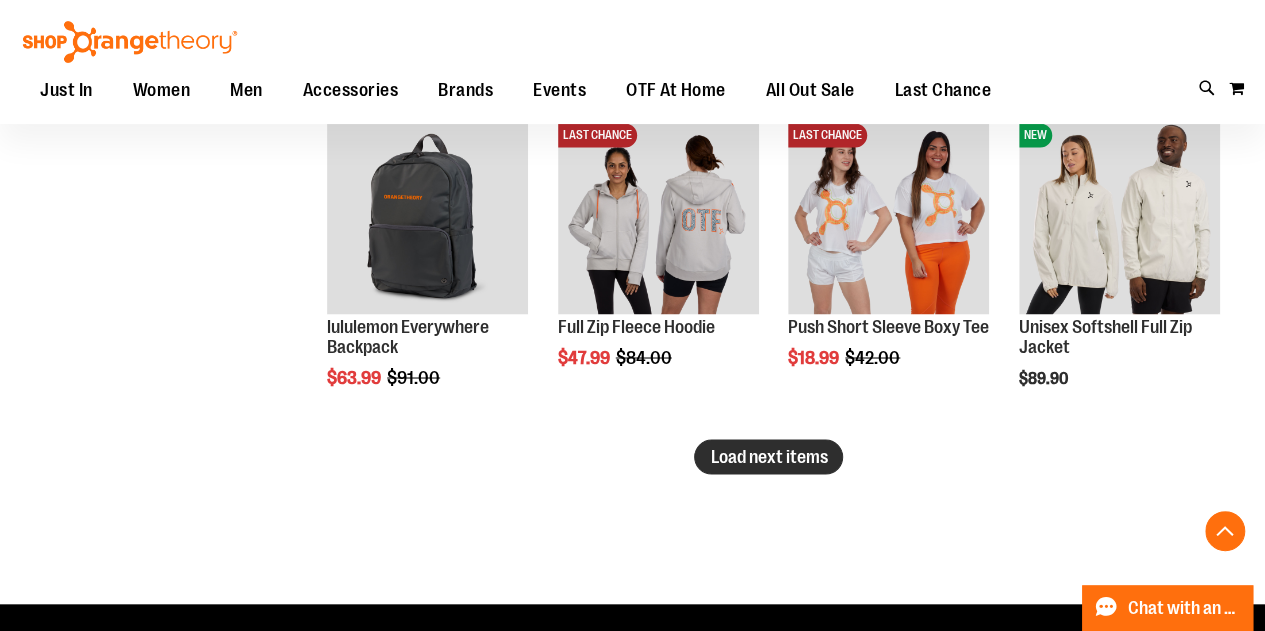 click on "Load next items" at bounding box center (768, 456) 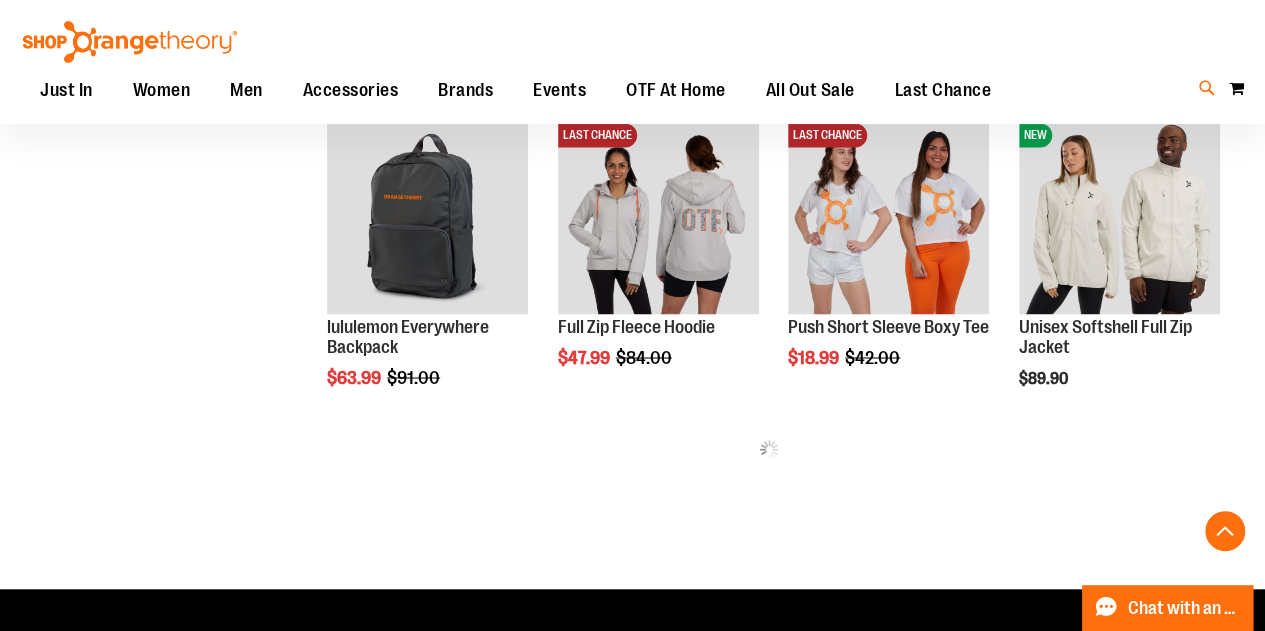 click at bounding box center [1207, 88] 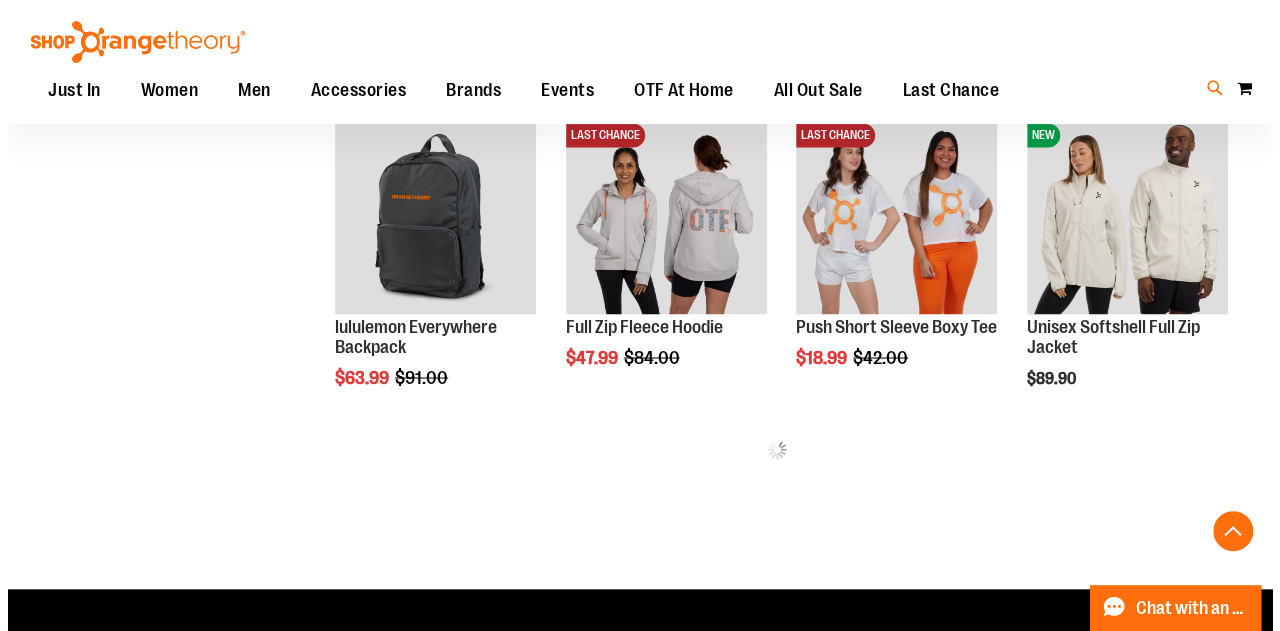 scroll, scrollTop: 5378, scrollLeft: 0, axis: vertical 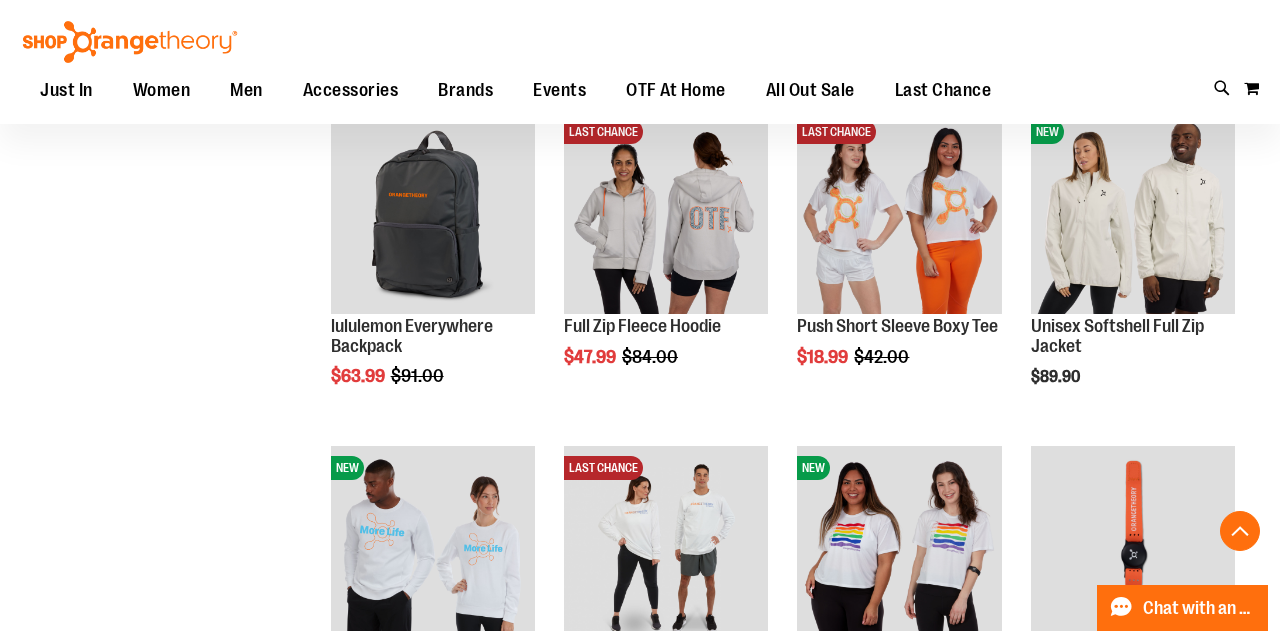 click on "**********" at bounding box center (639, 113) 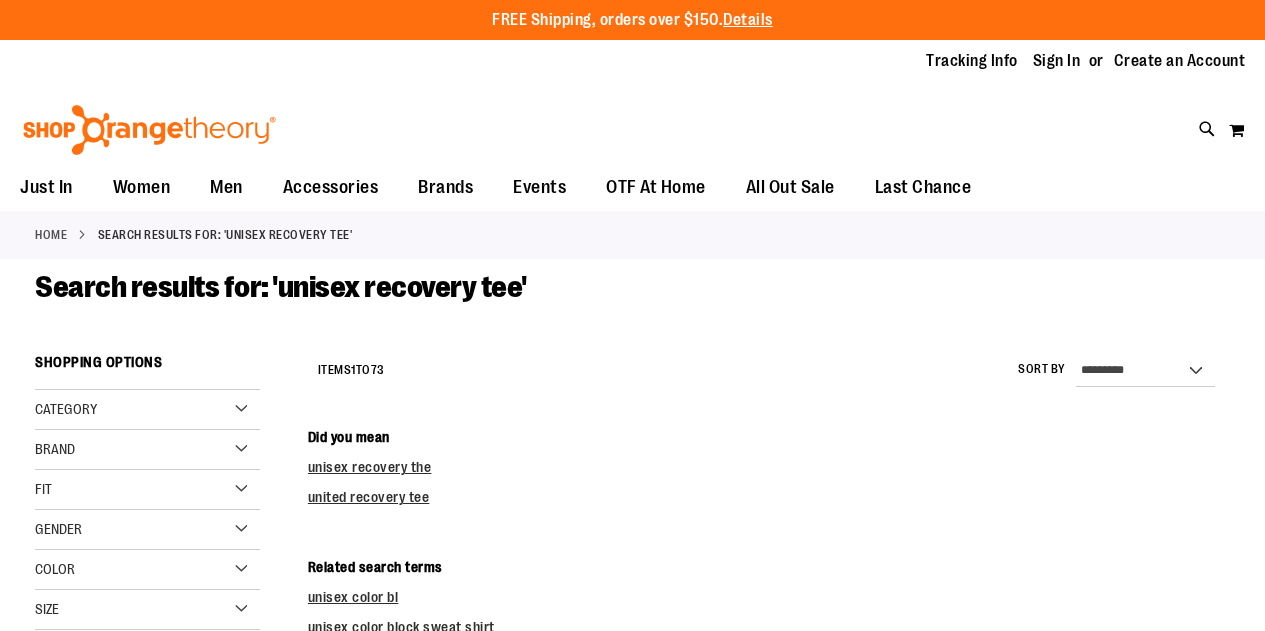 scroll, scrollTop: 0, scrollLeft: 0, axis: both 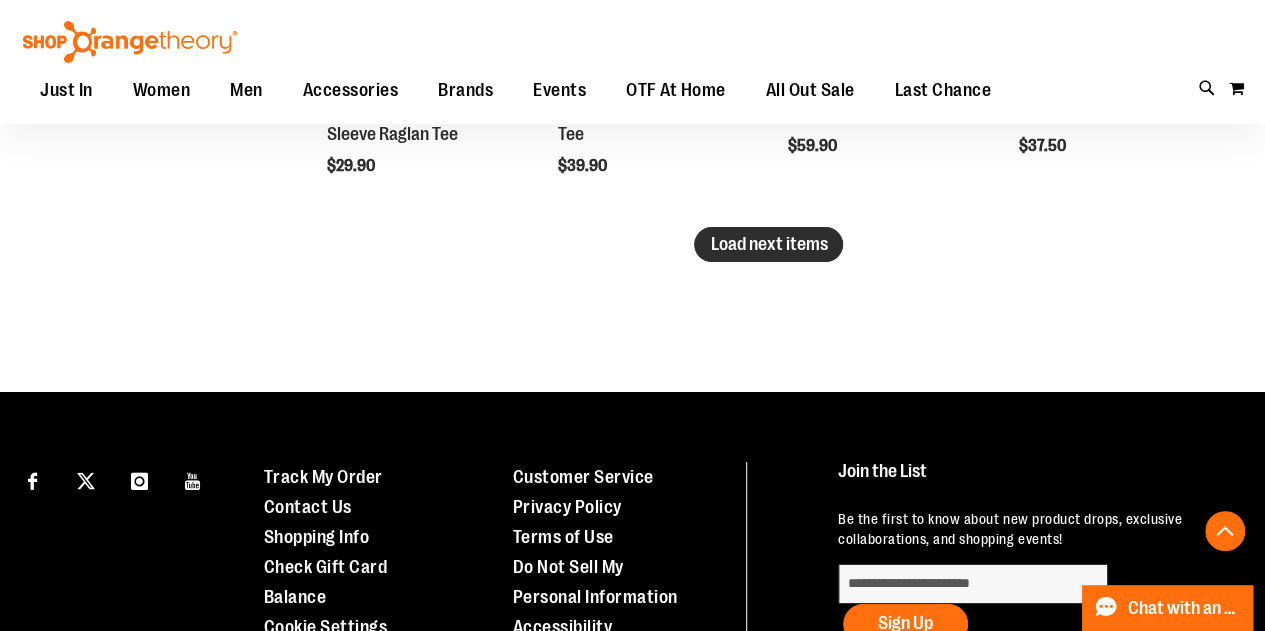 click on "Load next items" at bounding box center (768, 244) 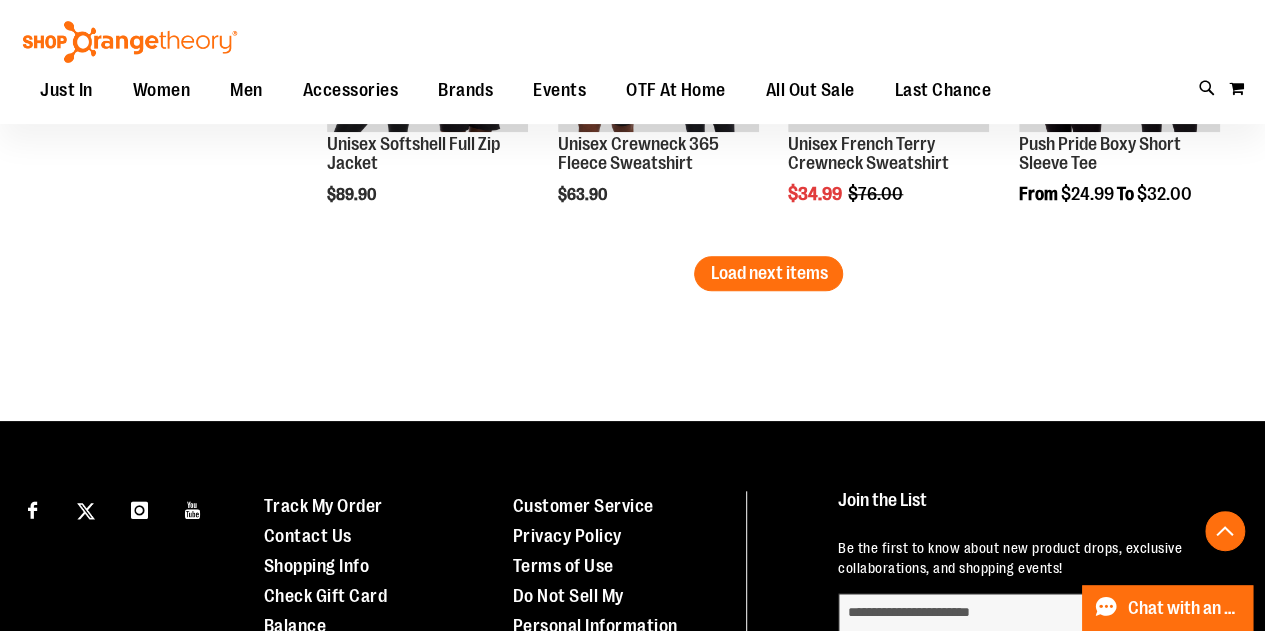 scroll, scrollTop: 4551, scrollLeft: 0, axis: vertical 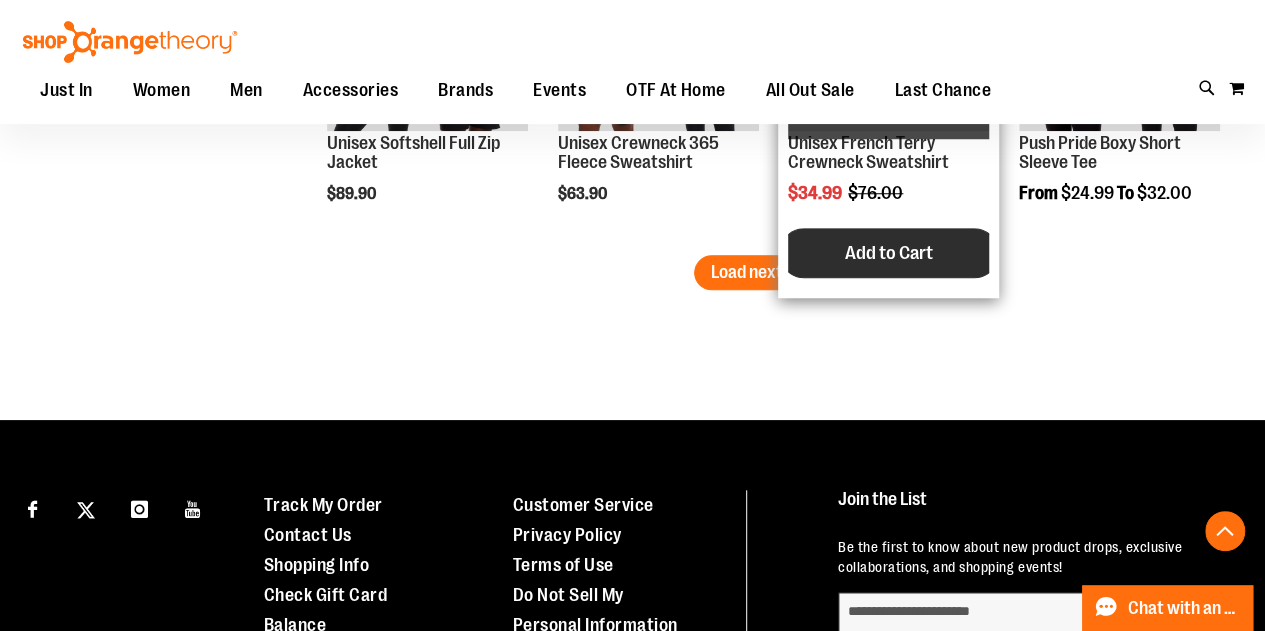 click on "Add to Cart" at bounding box center (889, 253) 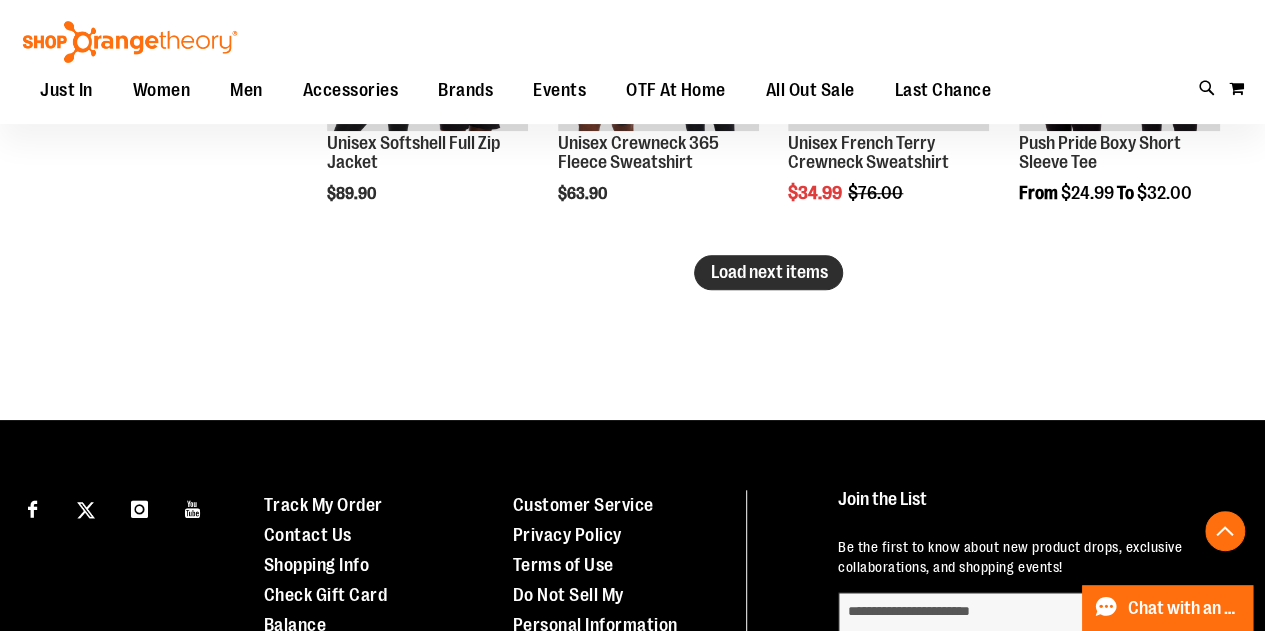 click on "Load next items" at bounding box center (768, 272) 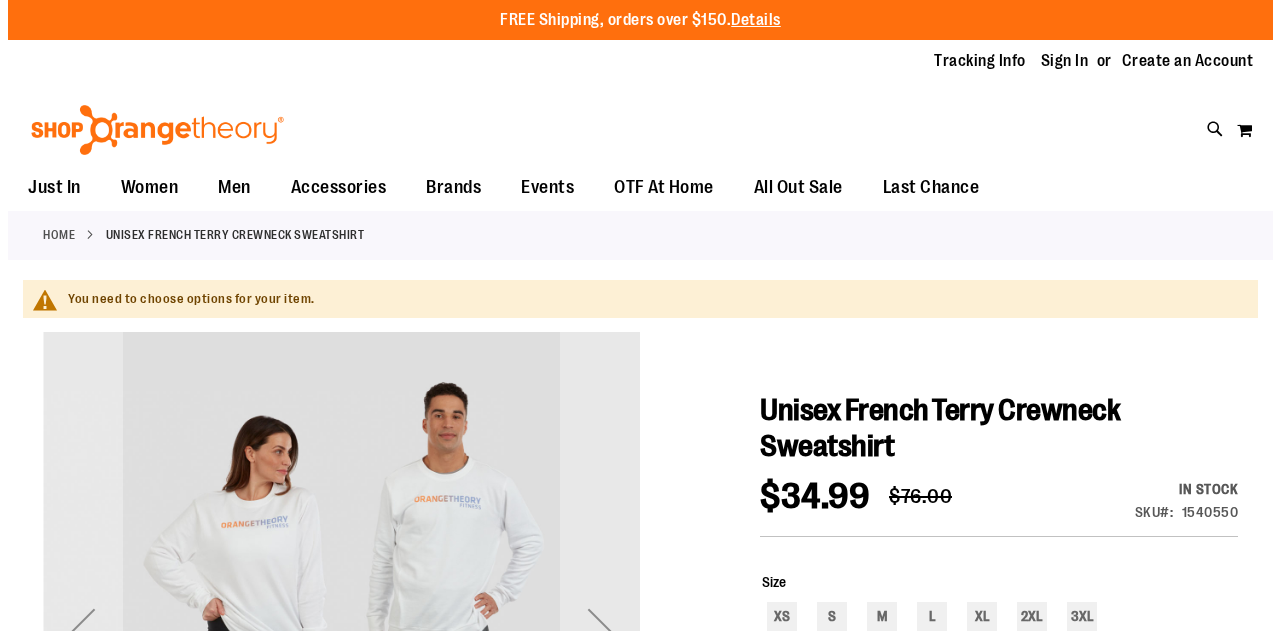 scroll, scrollTop: 0, scrollLeft: 0, axis: both 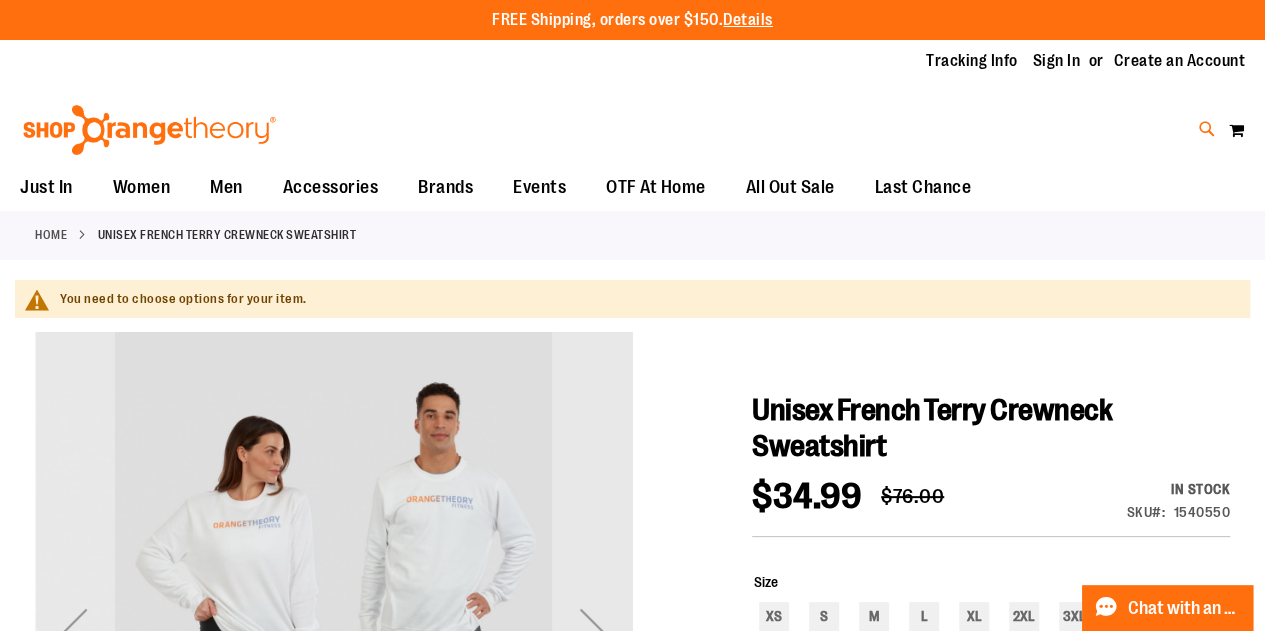 click at bounding box center (1207, 129) 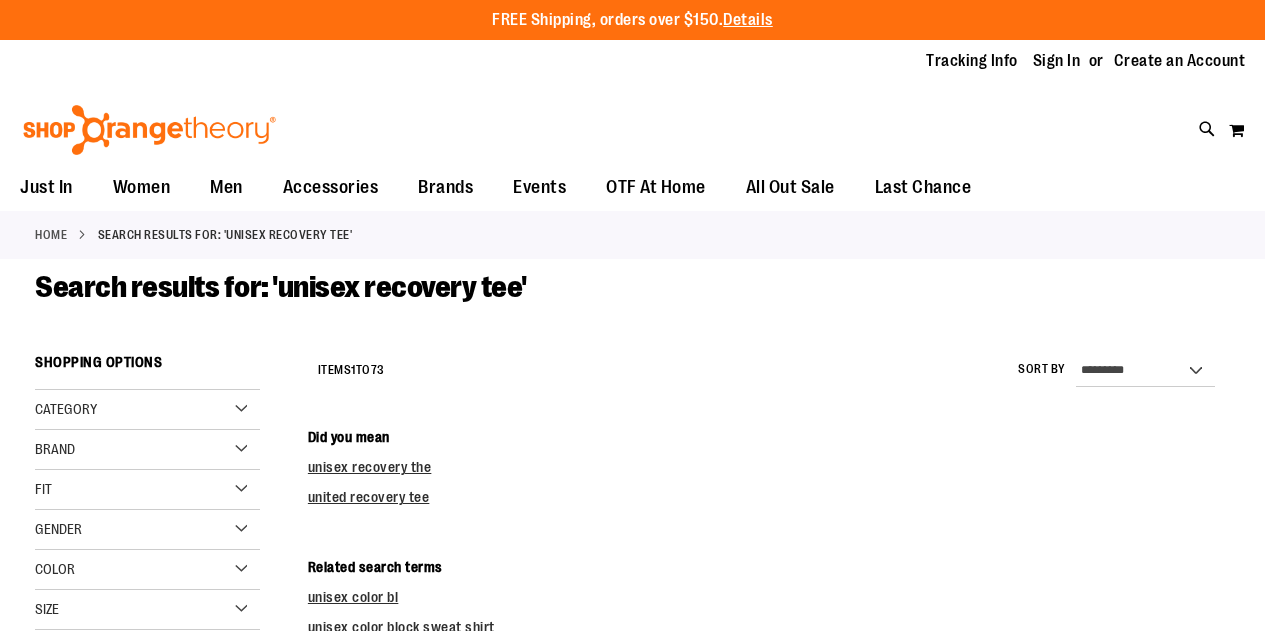 scroll, scrollTop: 0, scrollLeft: 0, axis: both 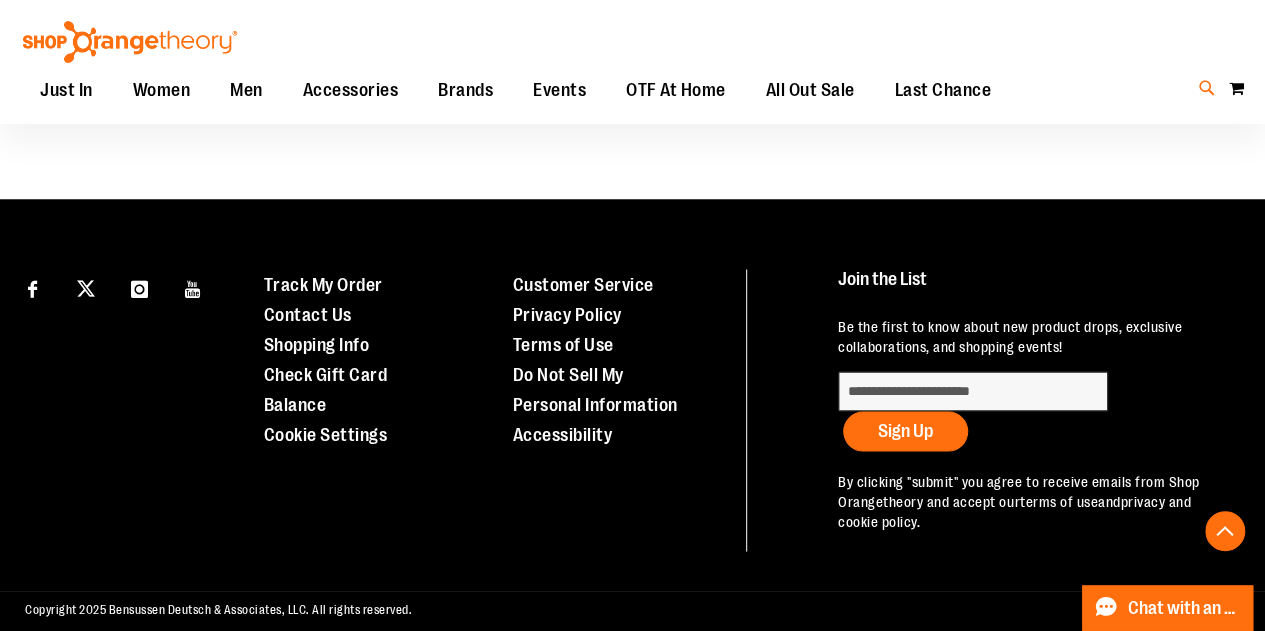 click at bounding box center (1207, 88) 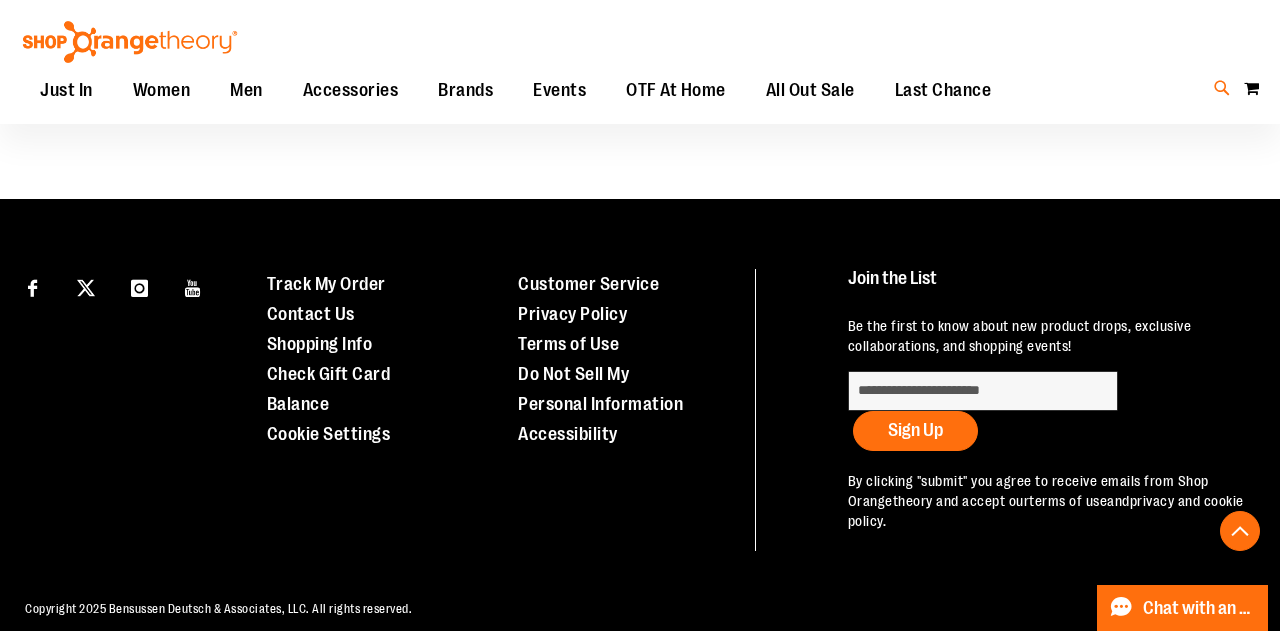 type on "*" 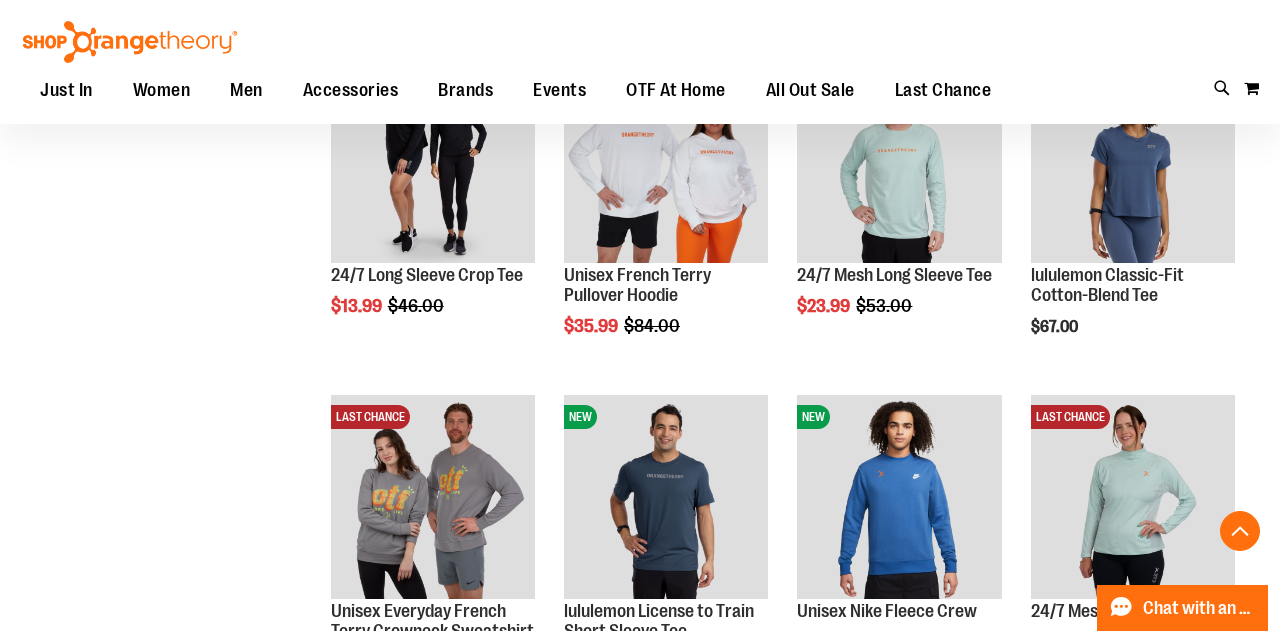 click at bounding box center (189, 509) 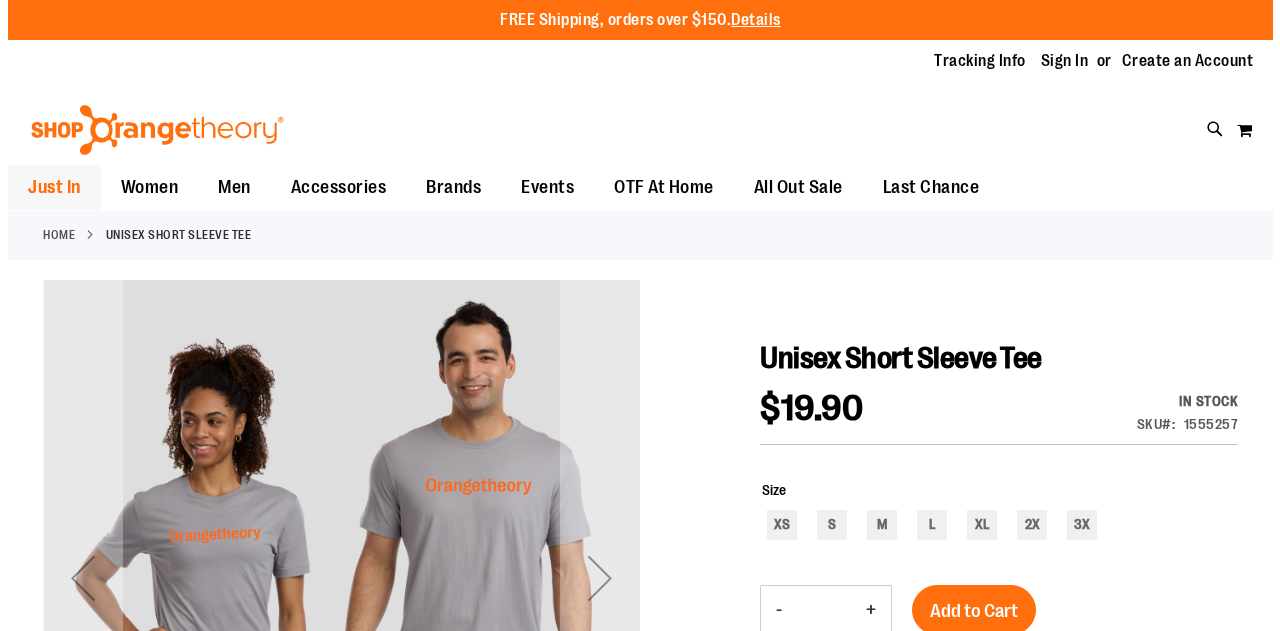 scroll, scrollTop: 0, scrollLeft: 0, axis: both 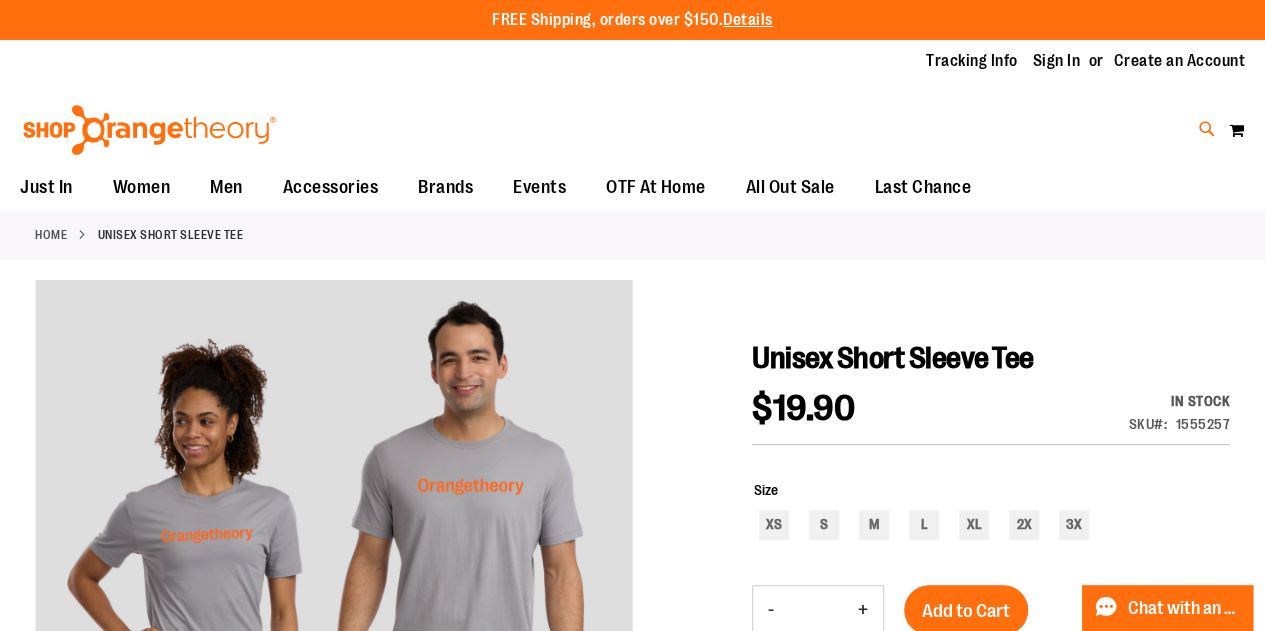 click at bounding box center (1207, 129) 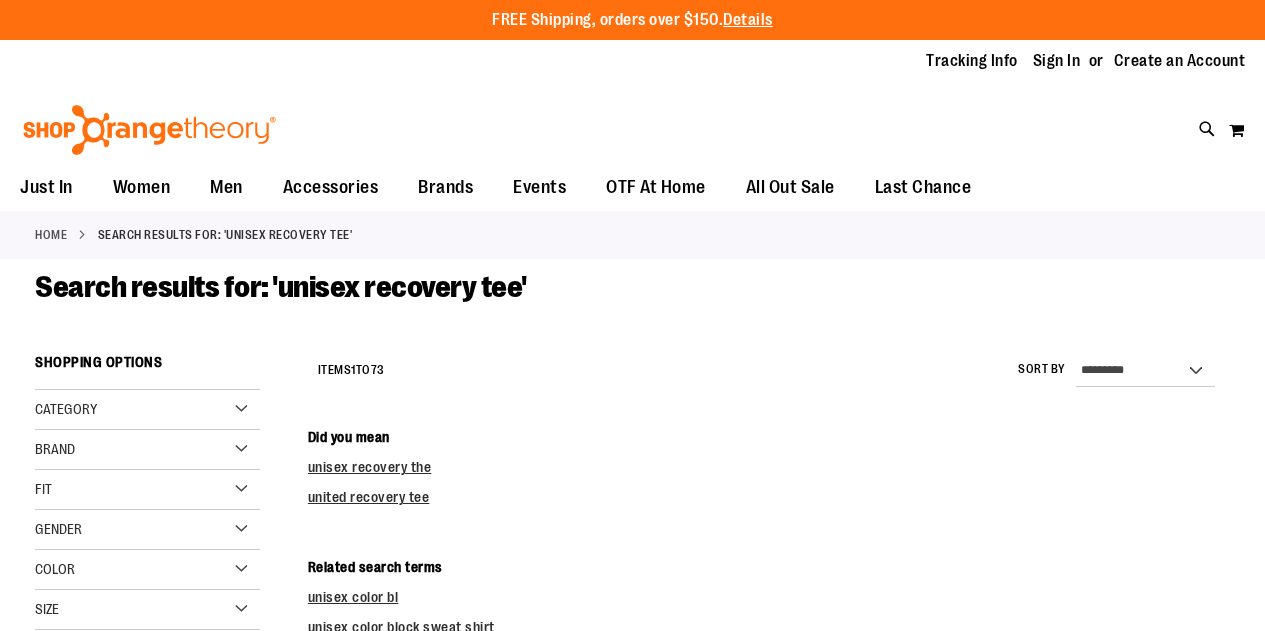 scroll, scrollTop: 0, scrollLeft: 0, axis: both 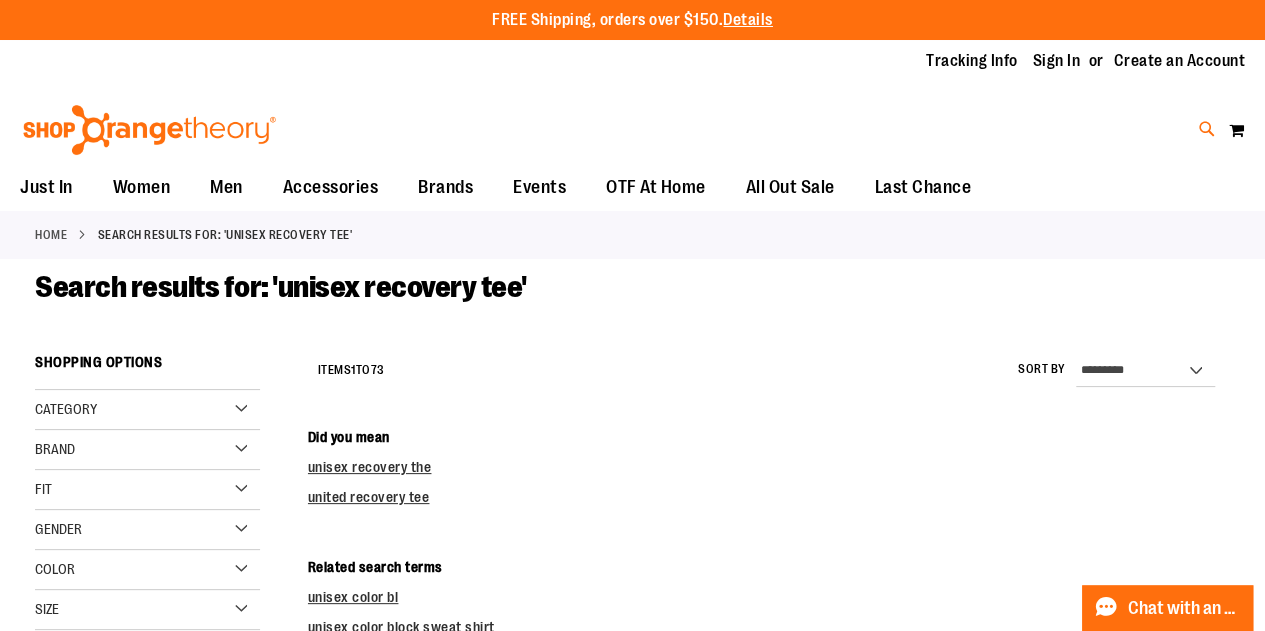 click at bounding box center (1207, 129) 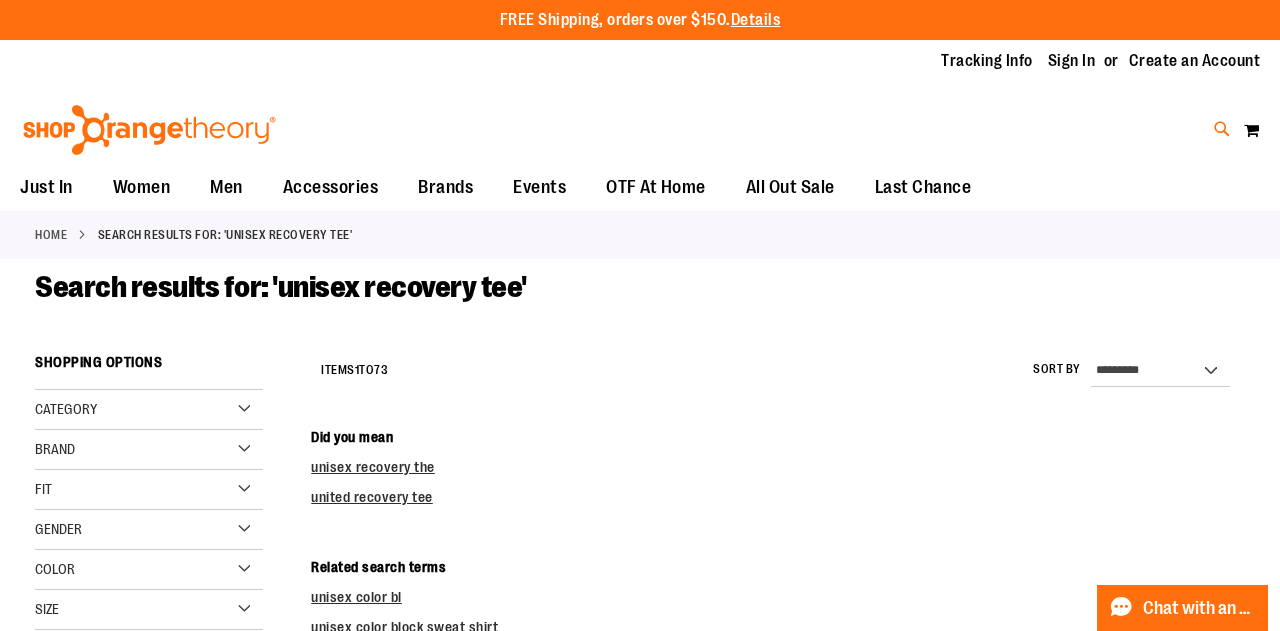 type on "*" 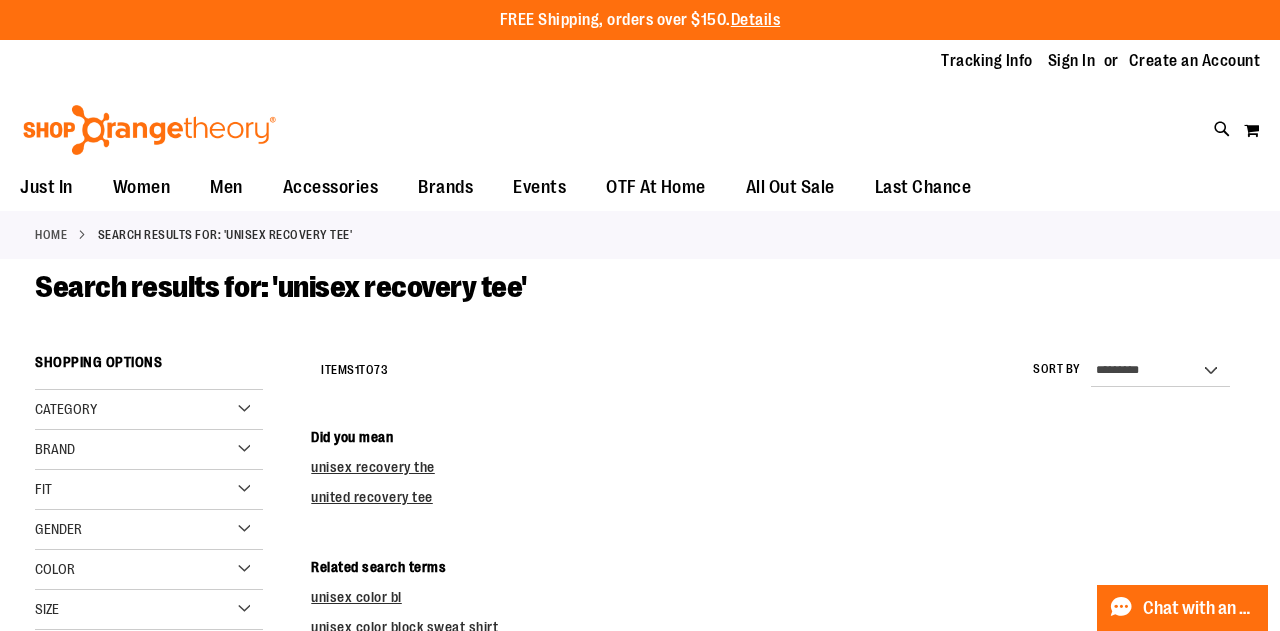 scroll, scrollTop: 340, scrollLeft: 0, axis: vertical 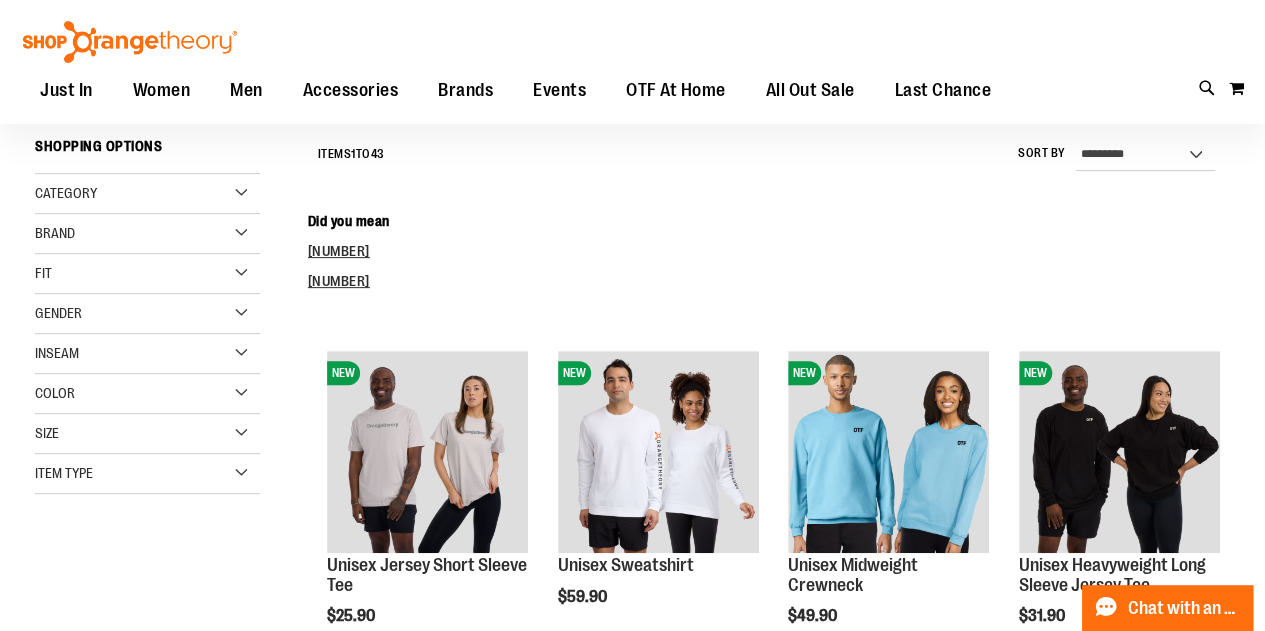 click on "Gender" at bounding box center [147, 314] 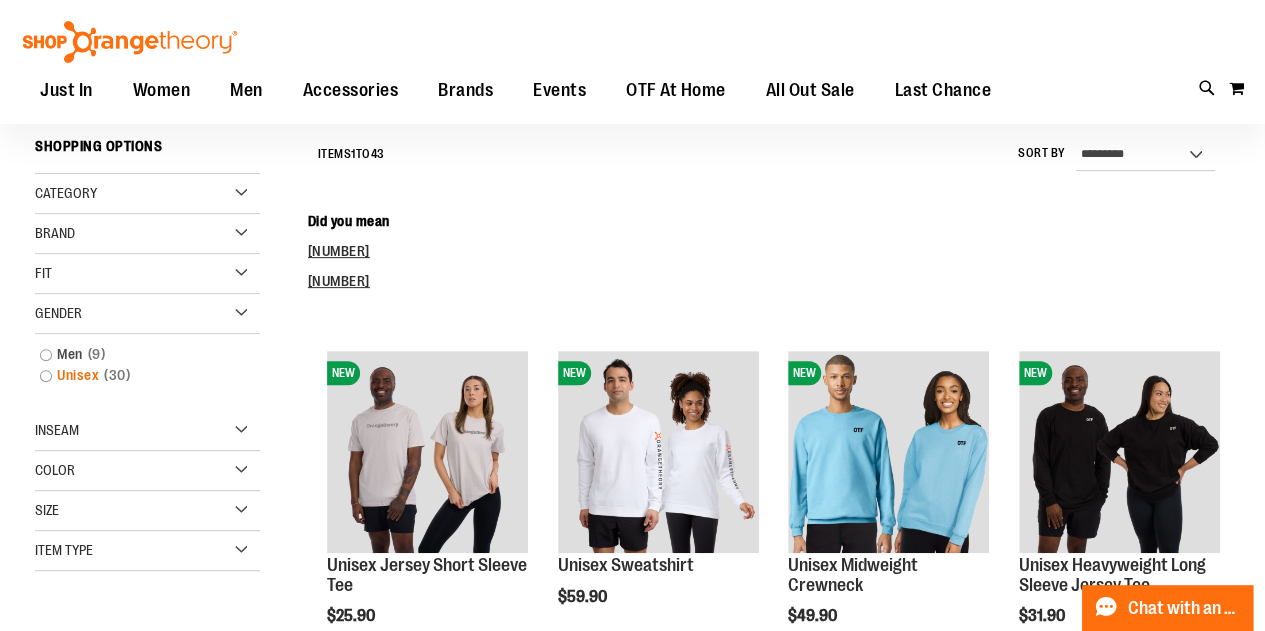 click on "Unisex                                             30
items" at bounding box center [138, 375] 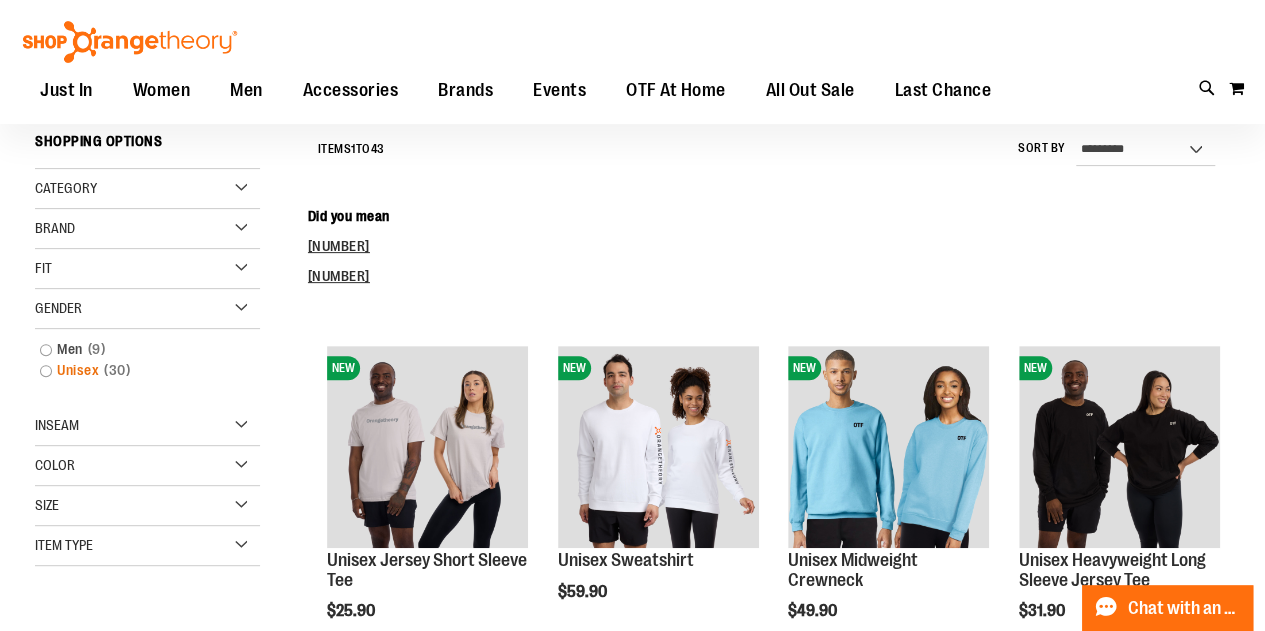 scroll, scrollTop: 221, scrollLeft: 0, axis: vertical 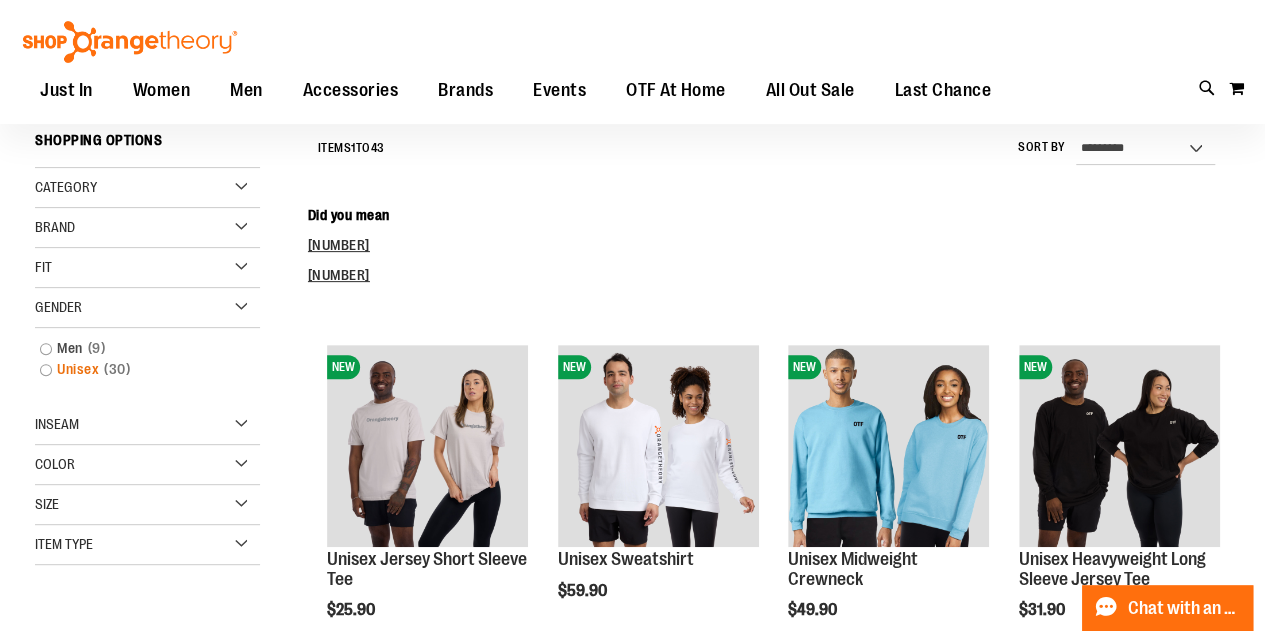 click on "Unisex                                             30
items" at bounding box center (138, 369) 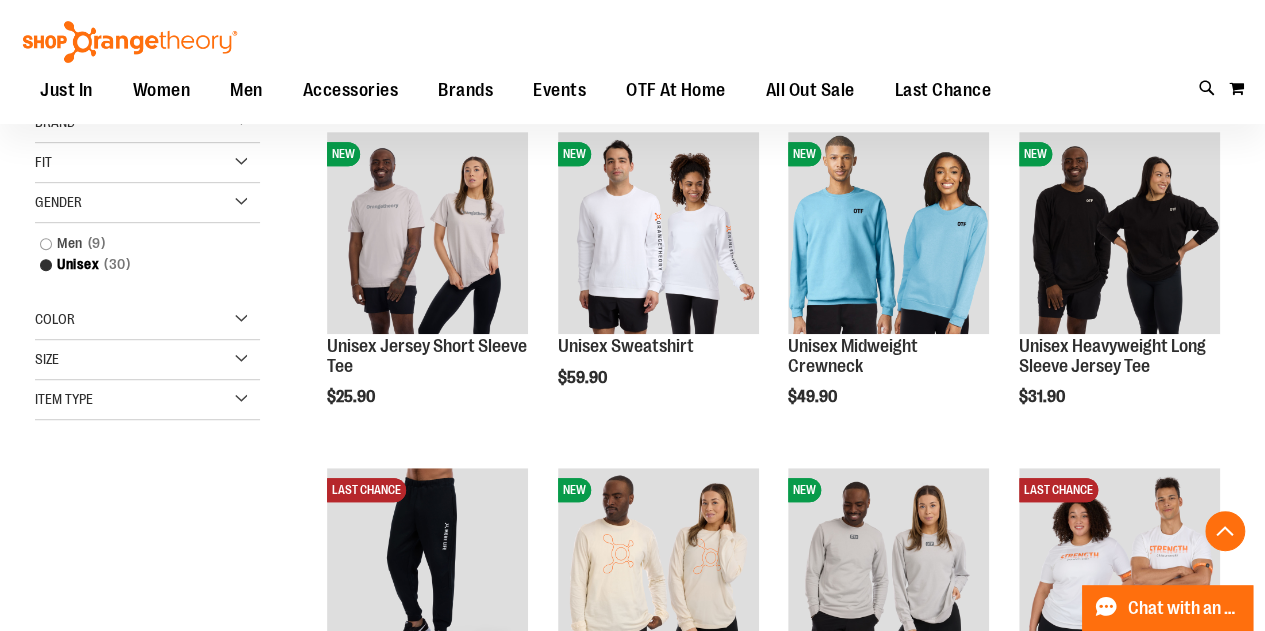 scroll, scrollTop: 435, scrollLeft: 0, axis: vertical 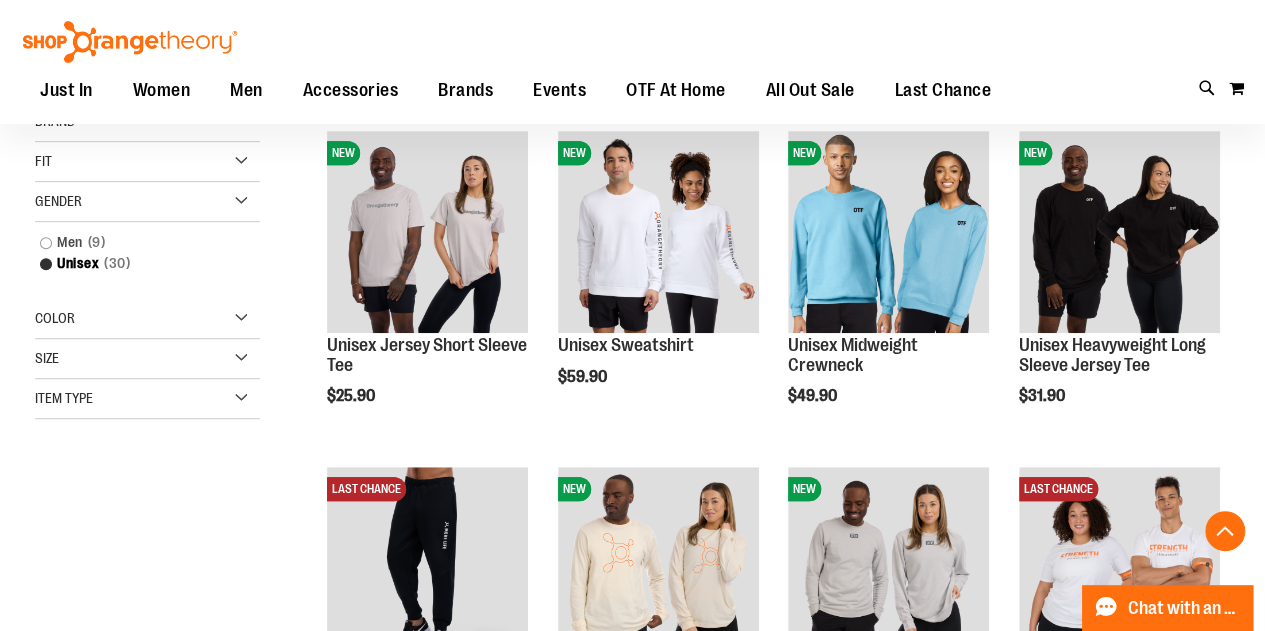 click on "Color" at bounding box center (147, 319) 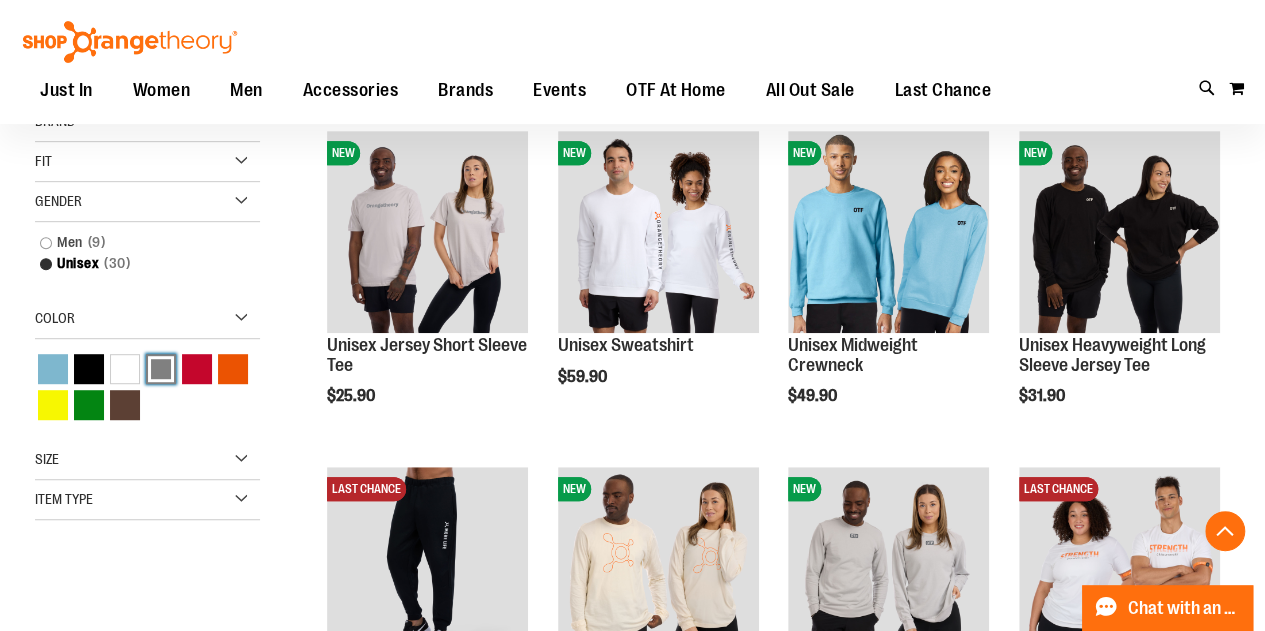 click at bounding box center [161, 369] 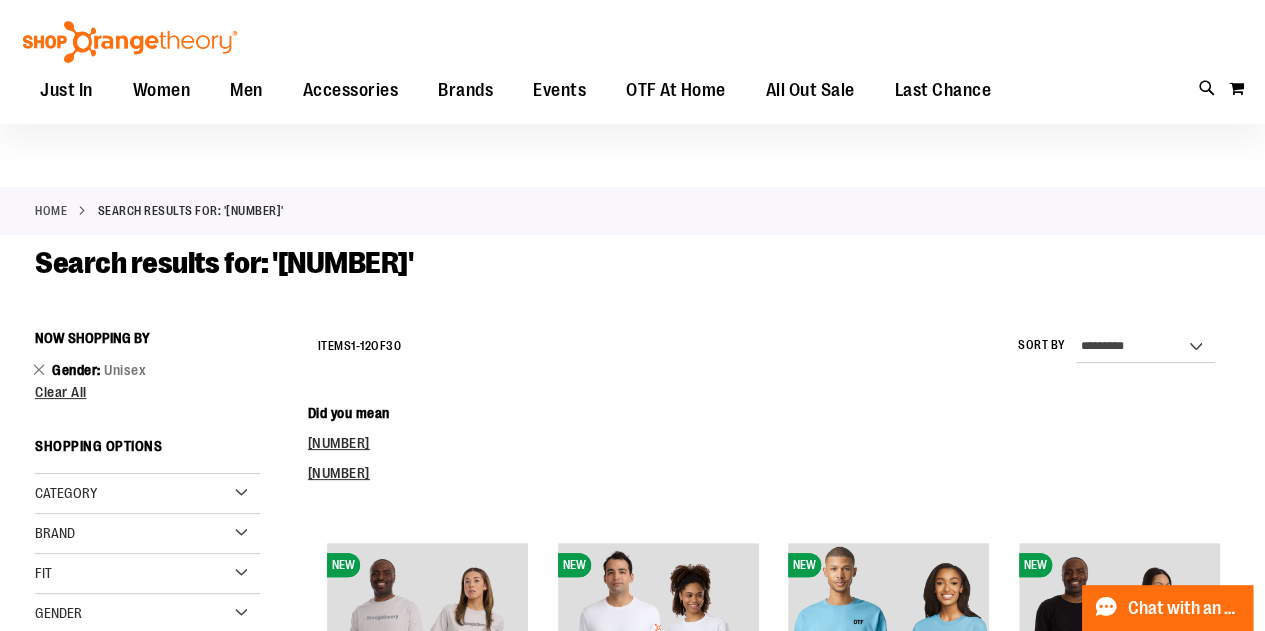scroll, scrollTop: 0, scrollLeft: 0, axis: both 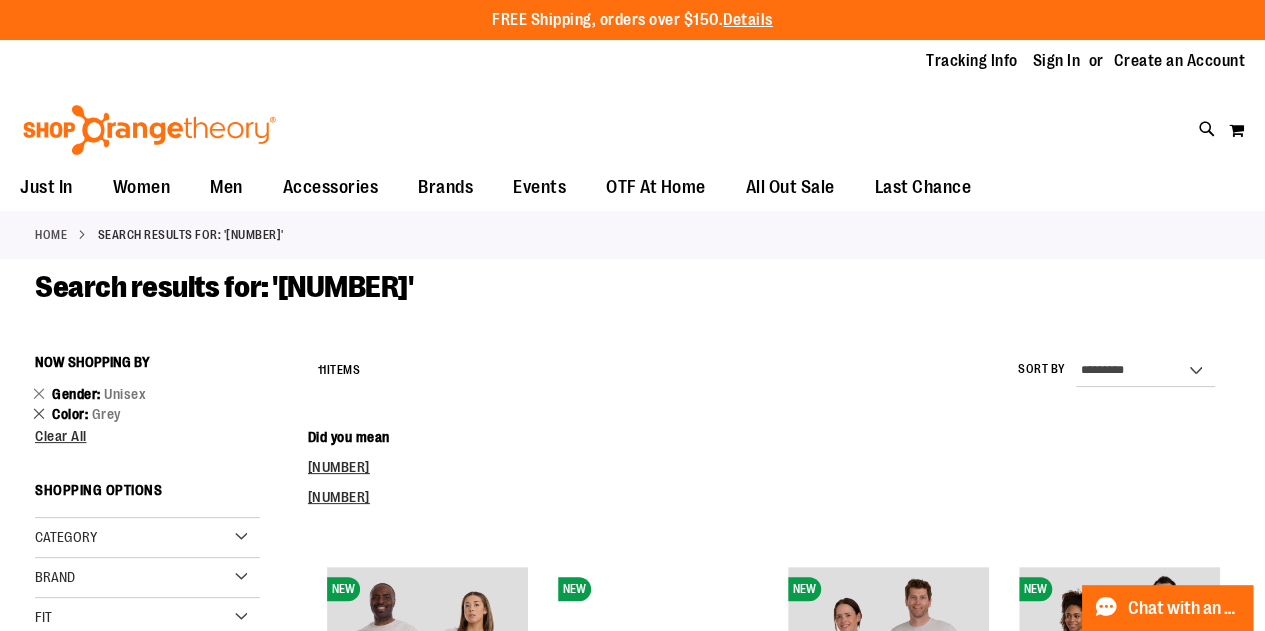 click on "Remove This Item" at bounding box center (39, 413) 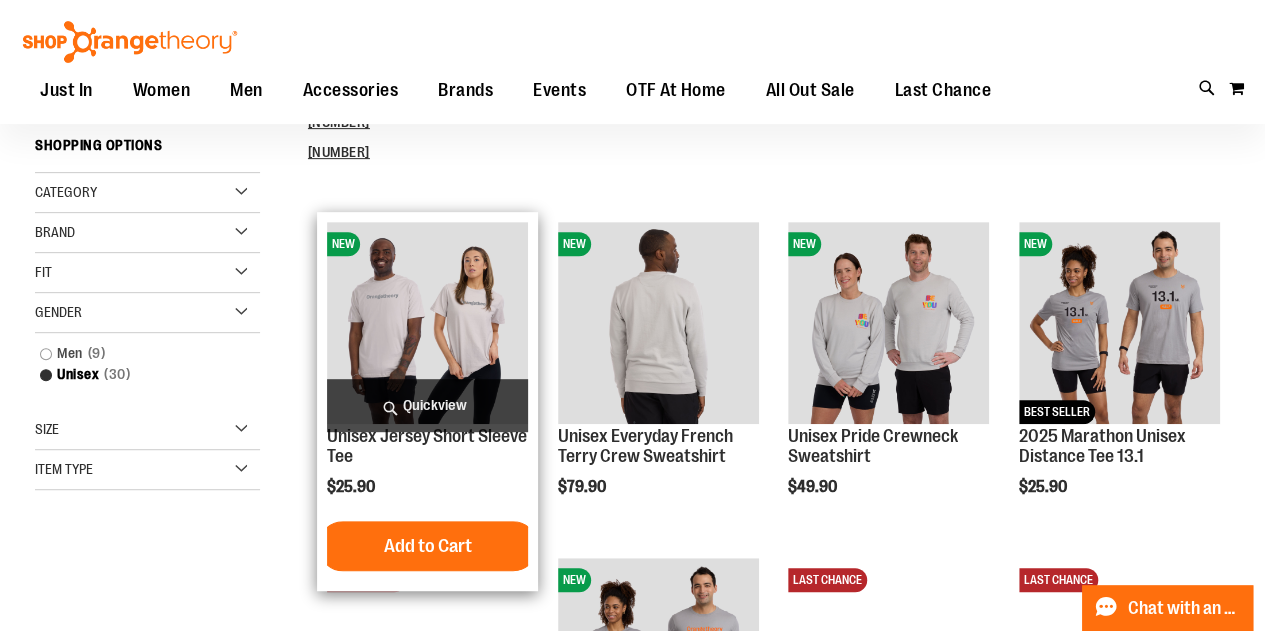 scroll, scrollTop: 72, scrollLeft: 0, axis: vertical 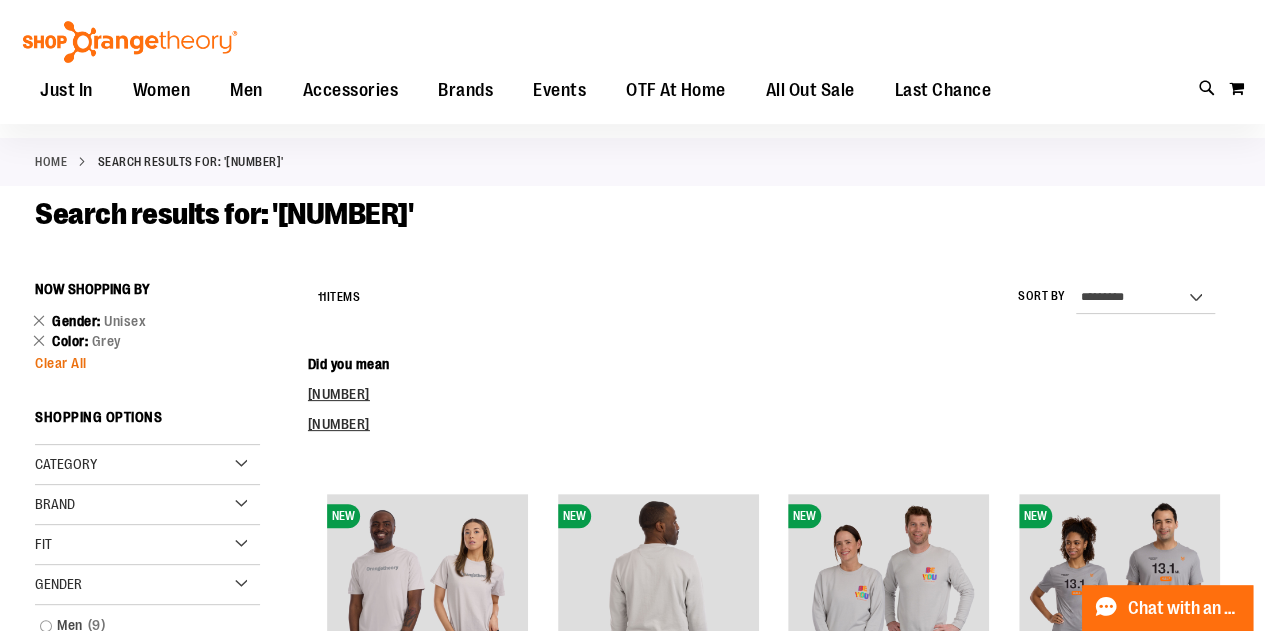 click on "Clear All" at bounding box center (61, 363) 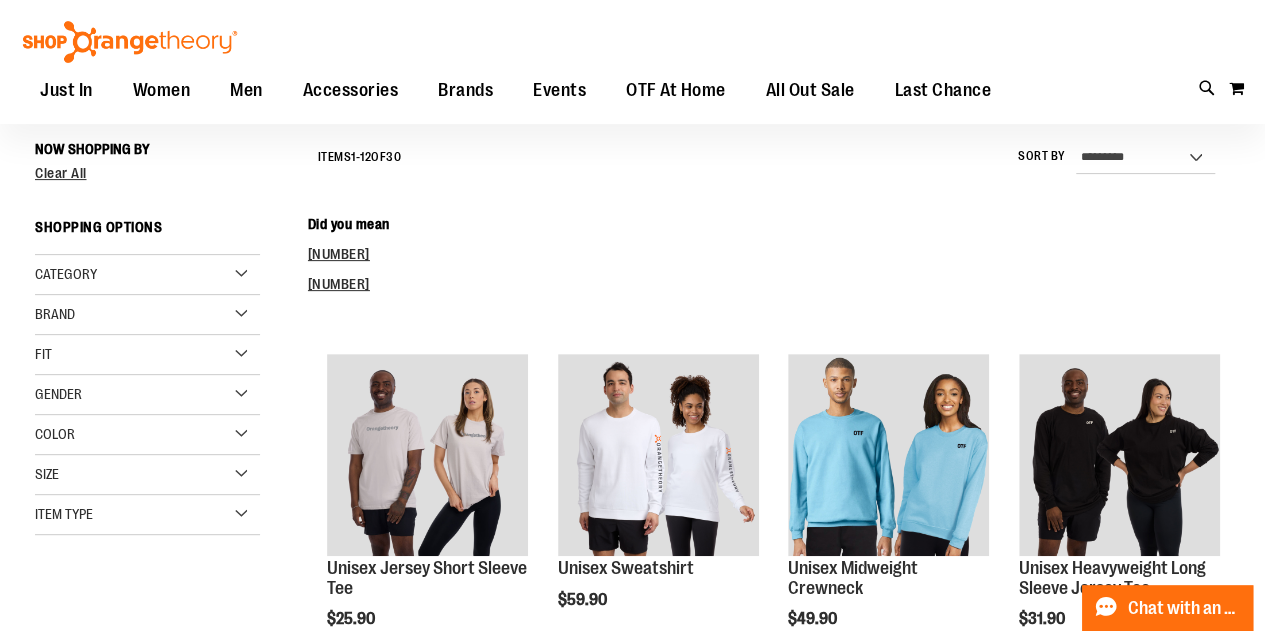 scroll, scrollTop: 221, scrollLeft: 0, axis: vertical 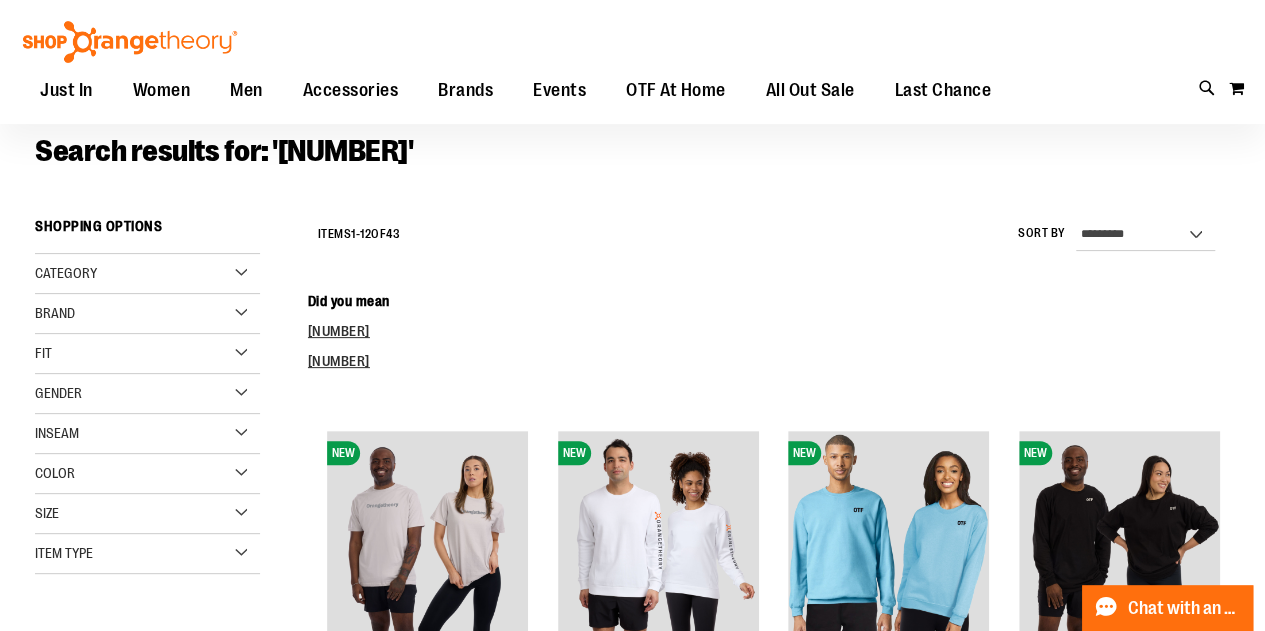 click on "Gender" at bounding box center (147, 394) 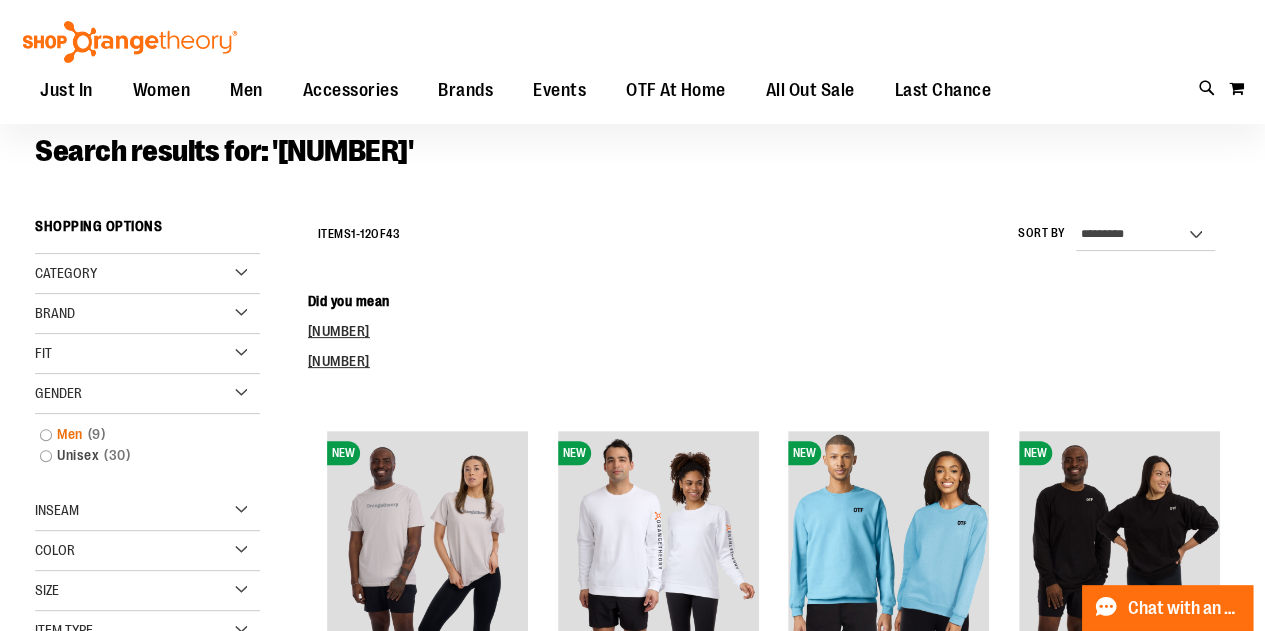 click on "Men                                             9
items" at bounding box center (138, 434) 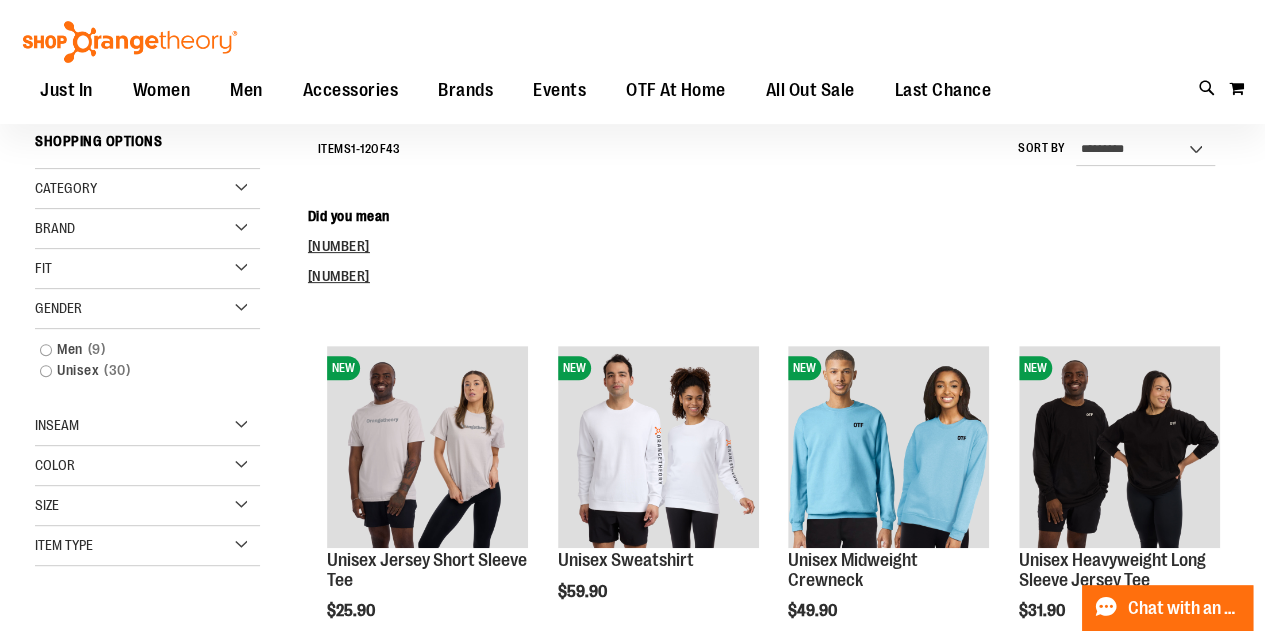 scroll, scrollTop: 221, scrollLeft: 0, axis: vertical 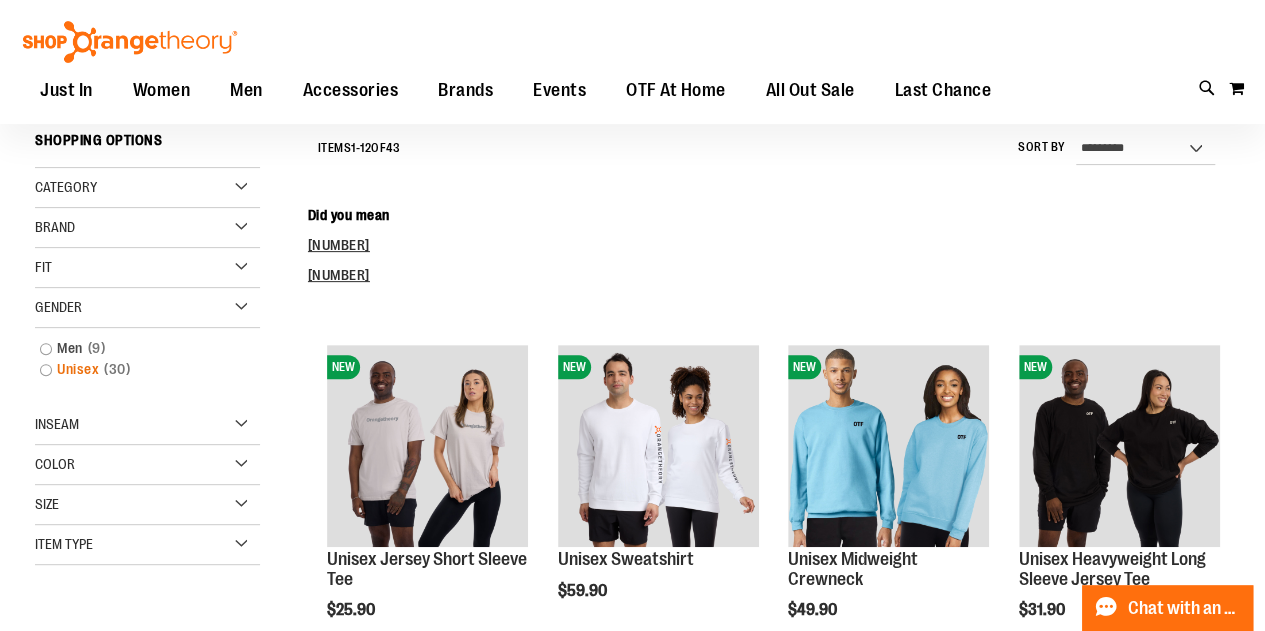 click on "Unisex                                             30
items" at bounding box center (138, 369) 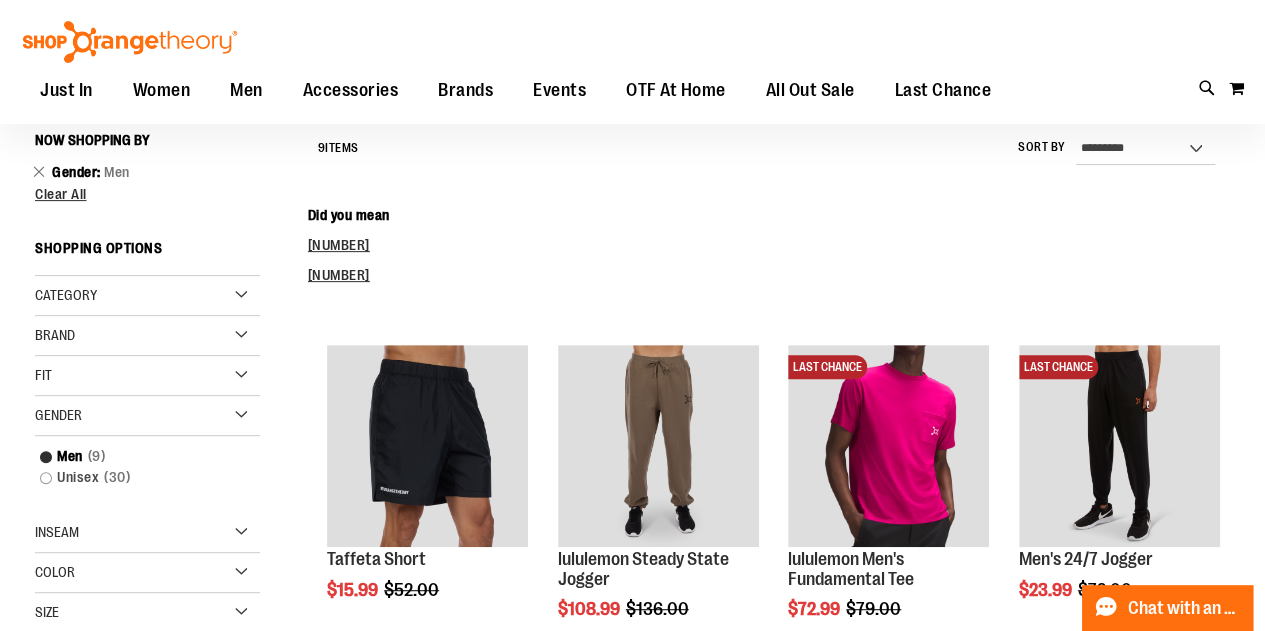 click on "Category" at bounding box center (147, 296) 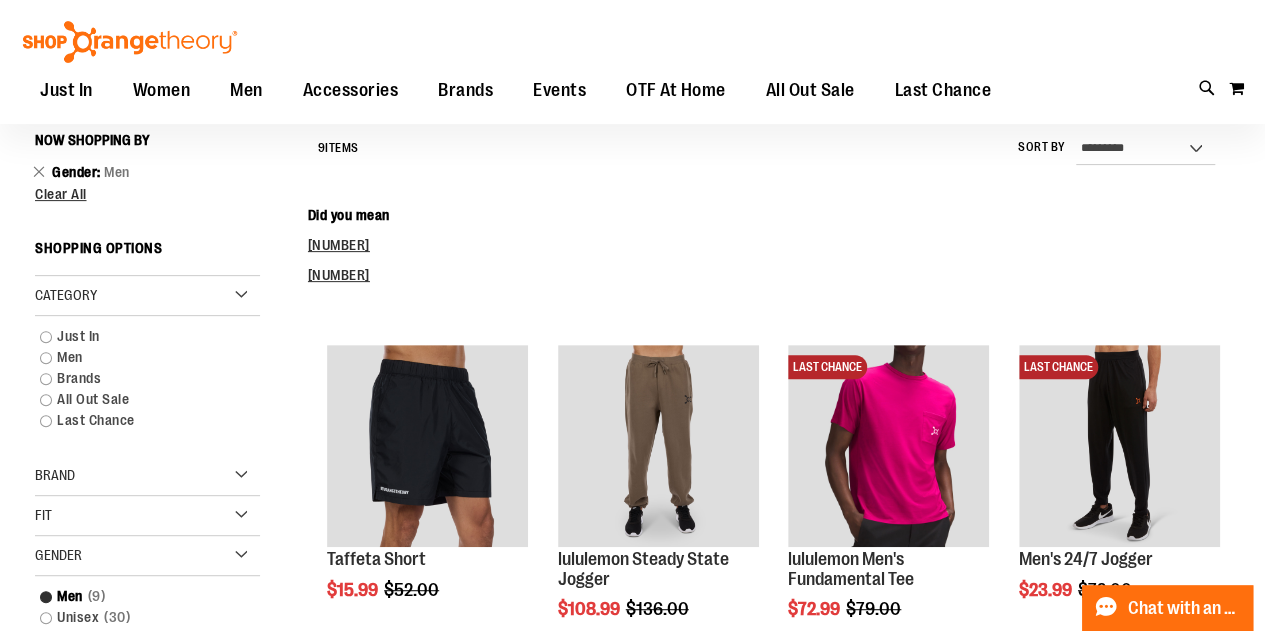click on "Category" at bounding box center (147, 296) 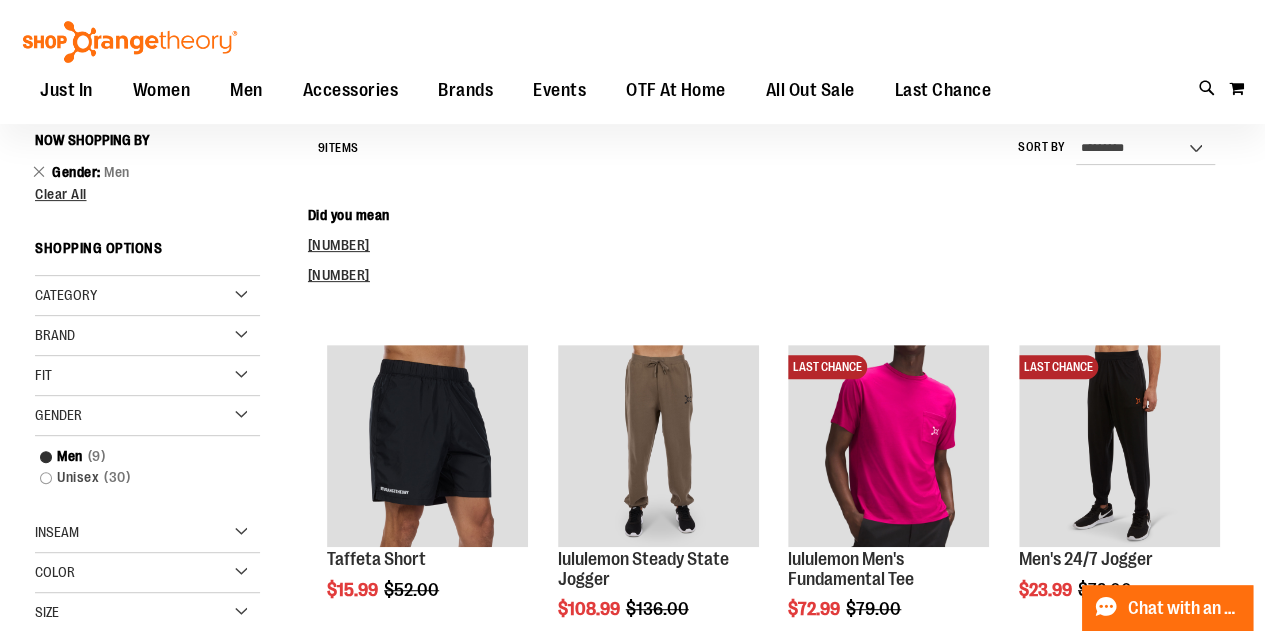 click on "Brand" at bounding box center (147, 336) 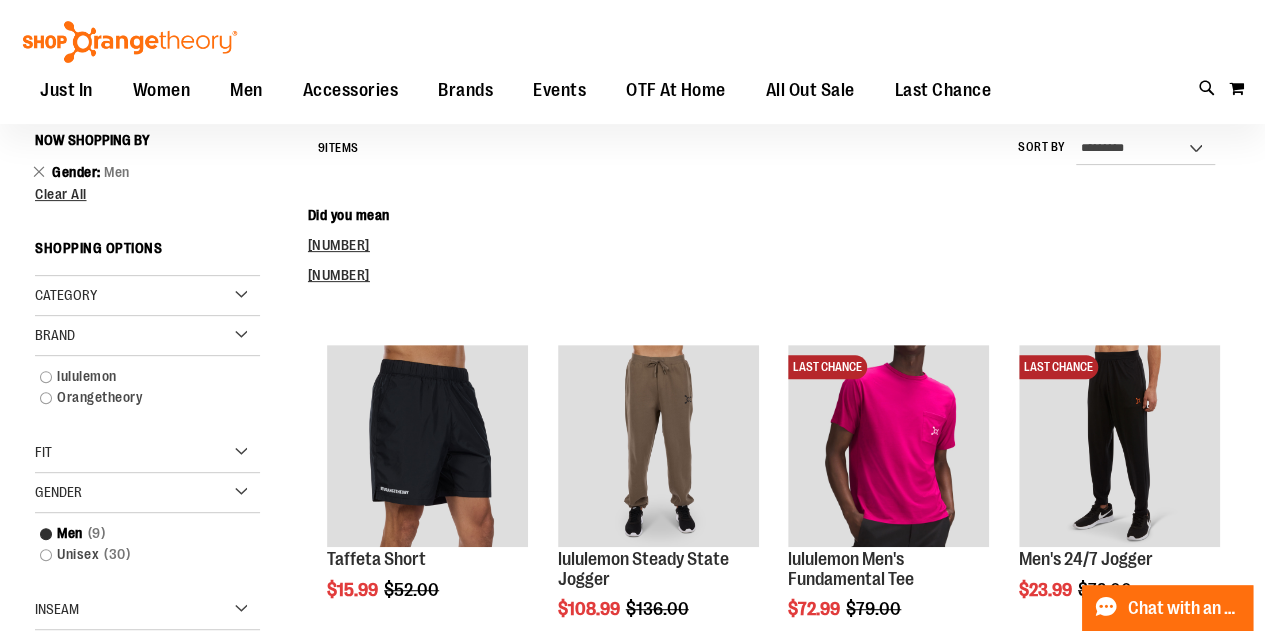 click on "Brand" at bounding box center (147, 336) 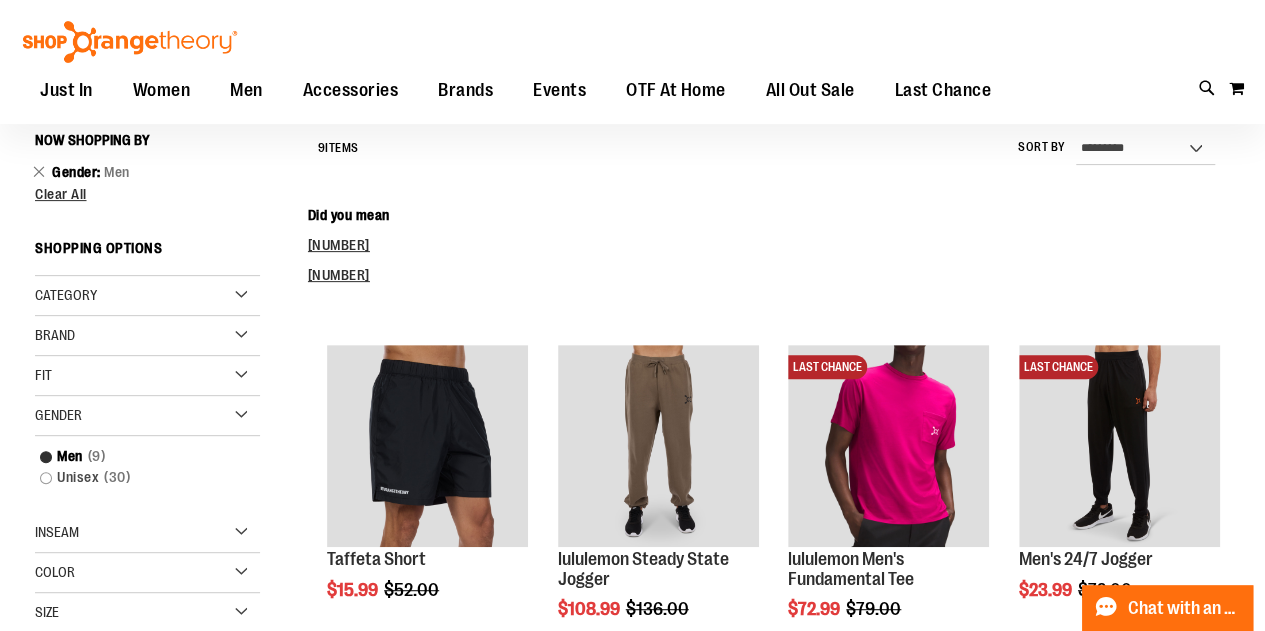 click on "Fit" at bounding box center (147, 376) 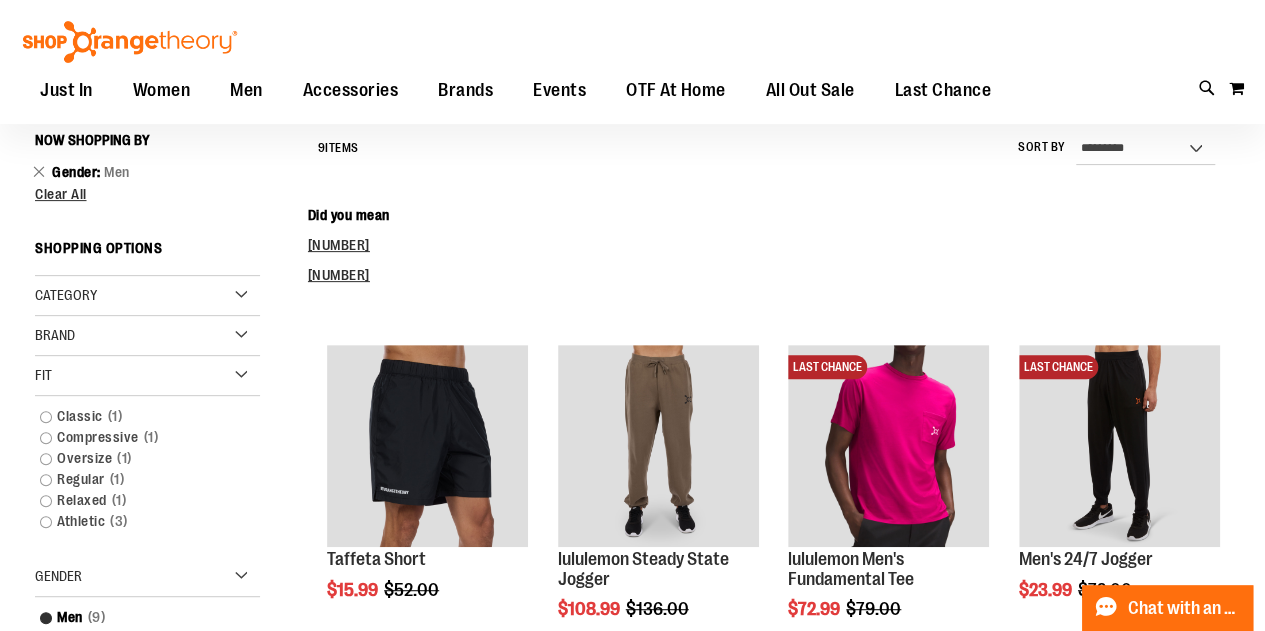 click on "Fit" at bounding box center (147, 376) 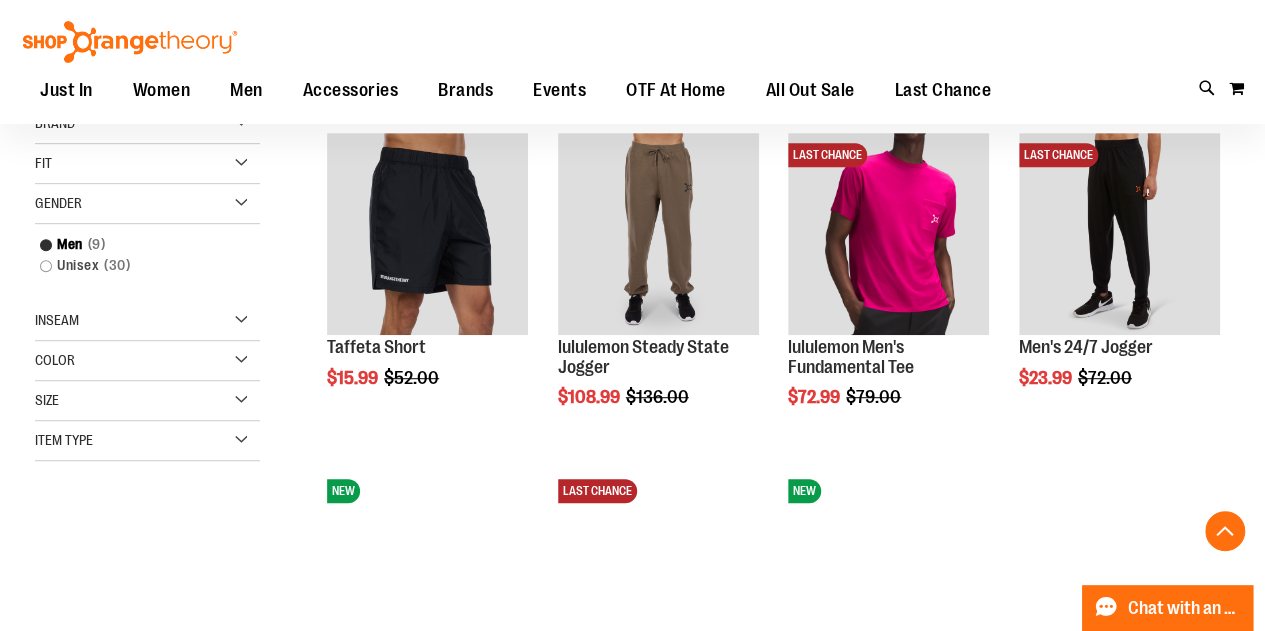 scroll, scrollTop: 434, scrollLeft: 0, axis: vertical 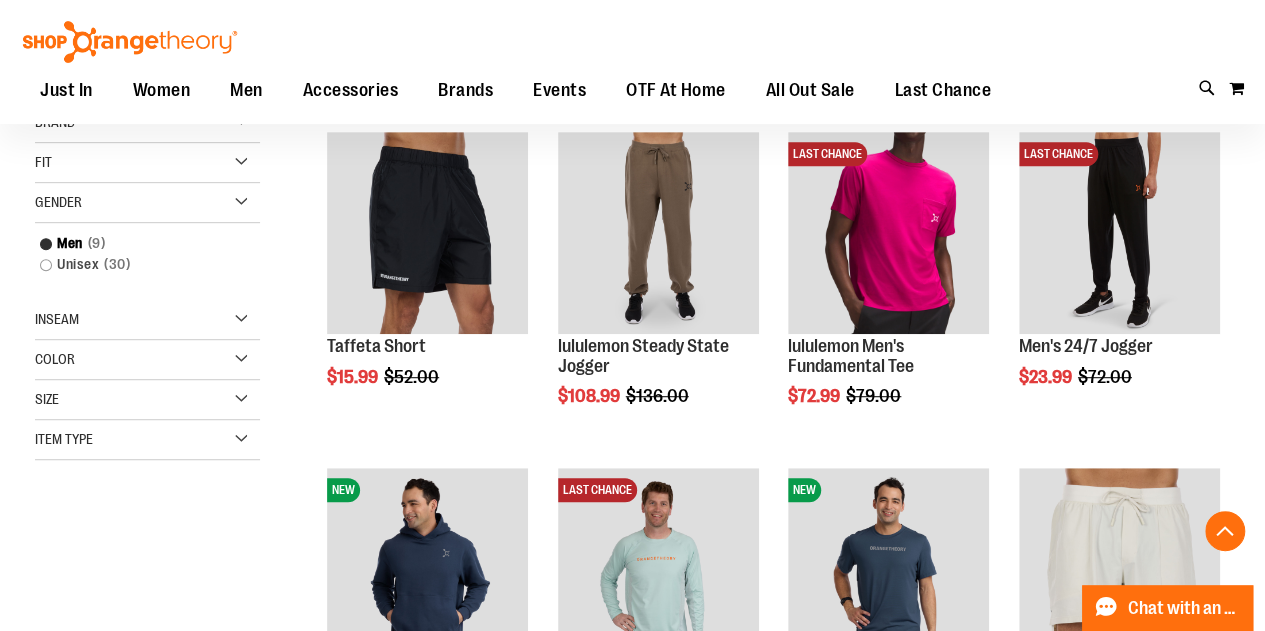 click on "Item Type" at bounding box center (147, 440) 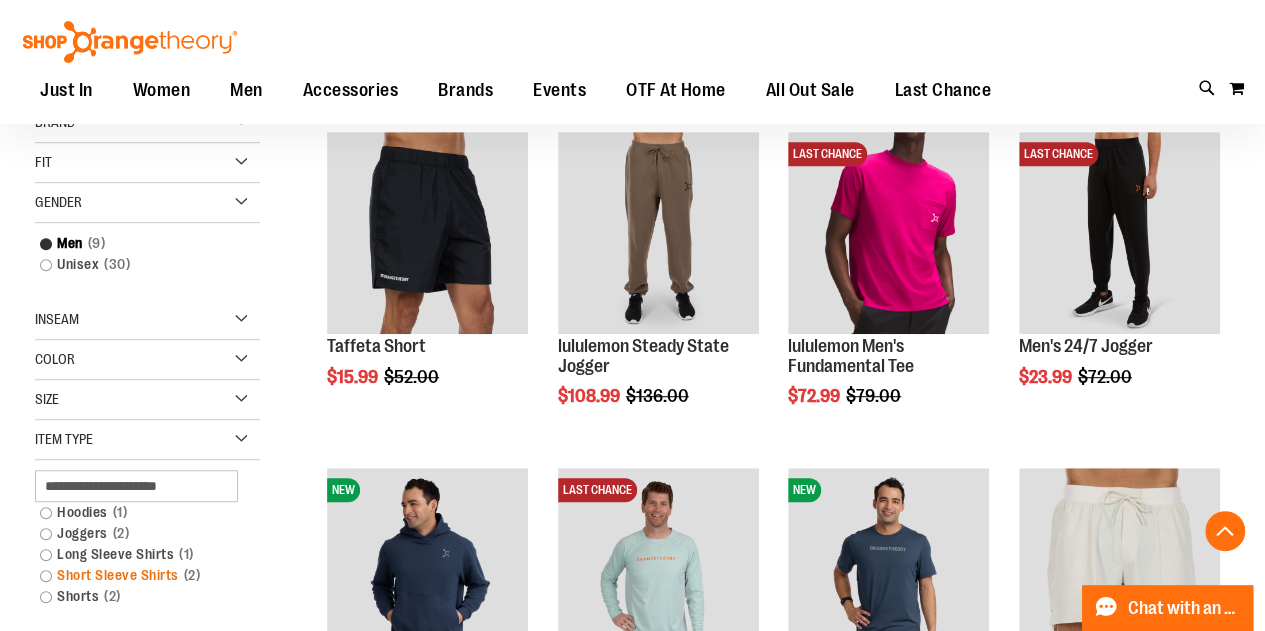 click on "Short Sleeve Shirts                                             2
items" at bounding box center (138, 575) 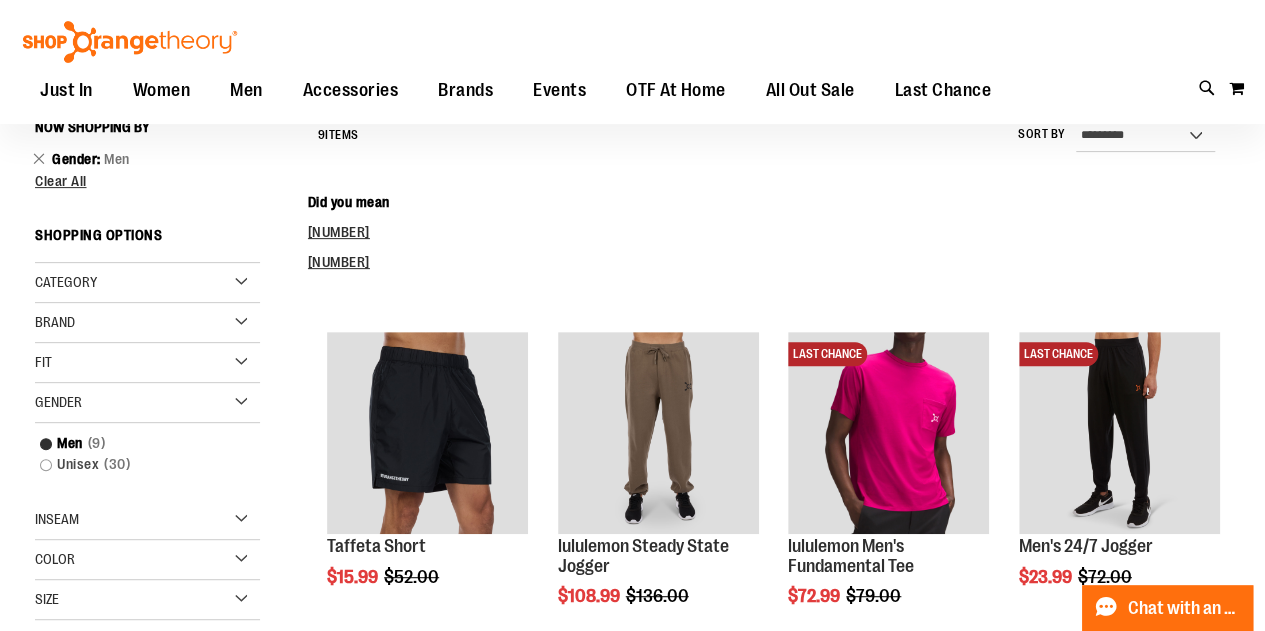 scroll, scrollTop: 221, scrollLeft: 0, axis: vertical 